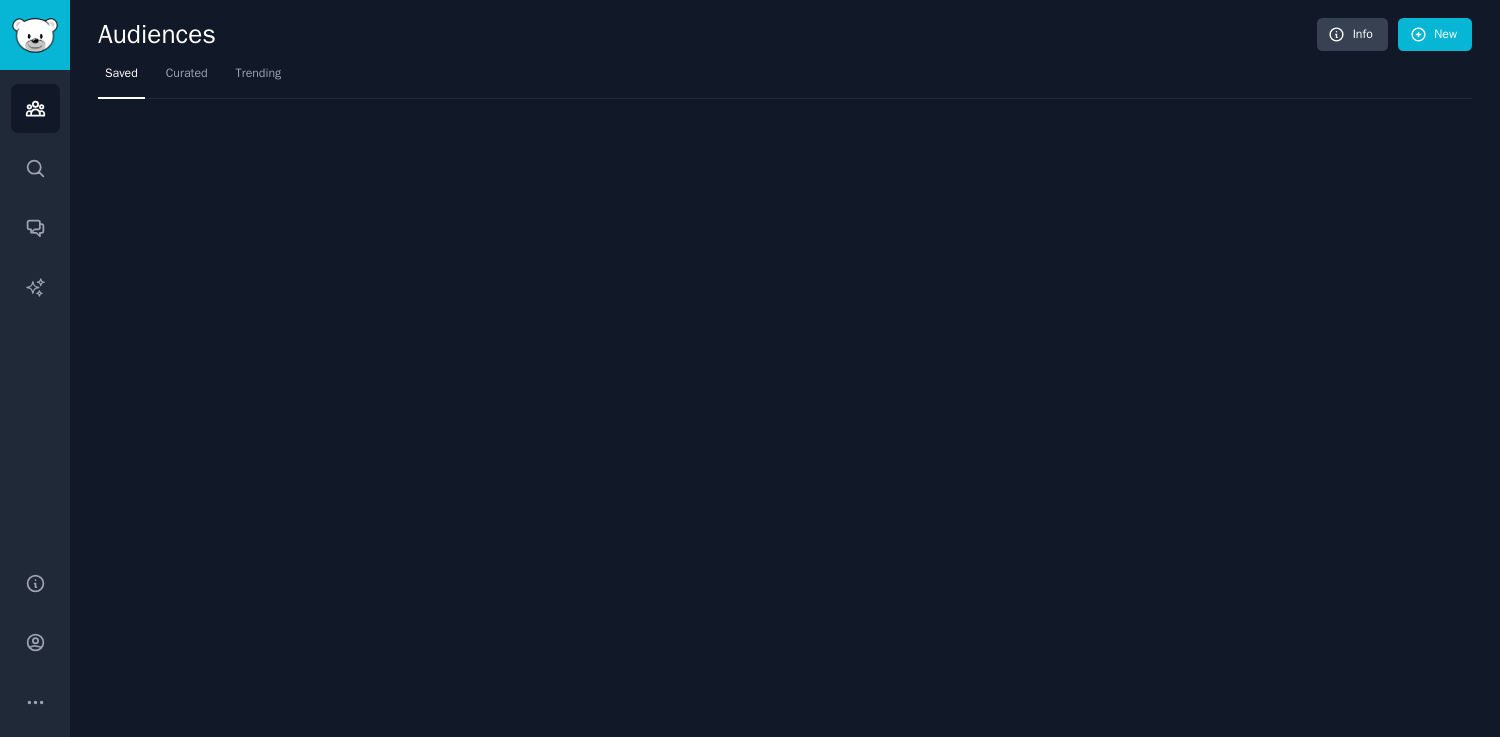 scroll, scrollTop: 0, scrollLeft: 0, axis: both 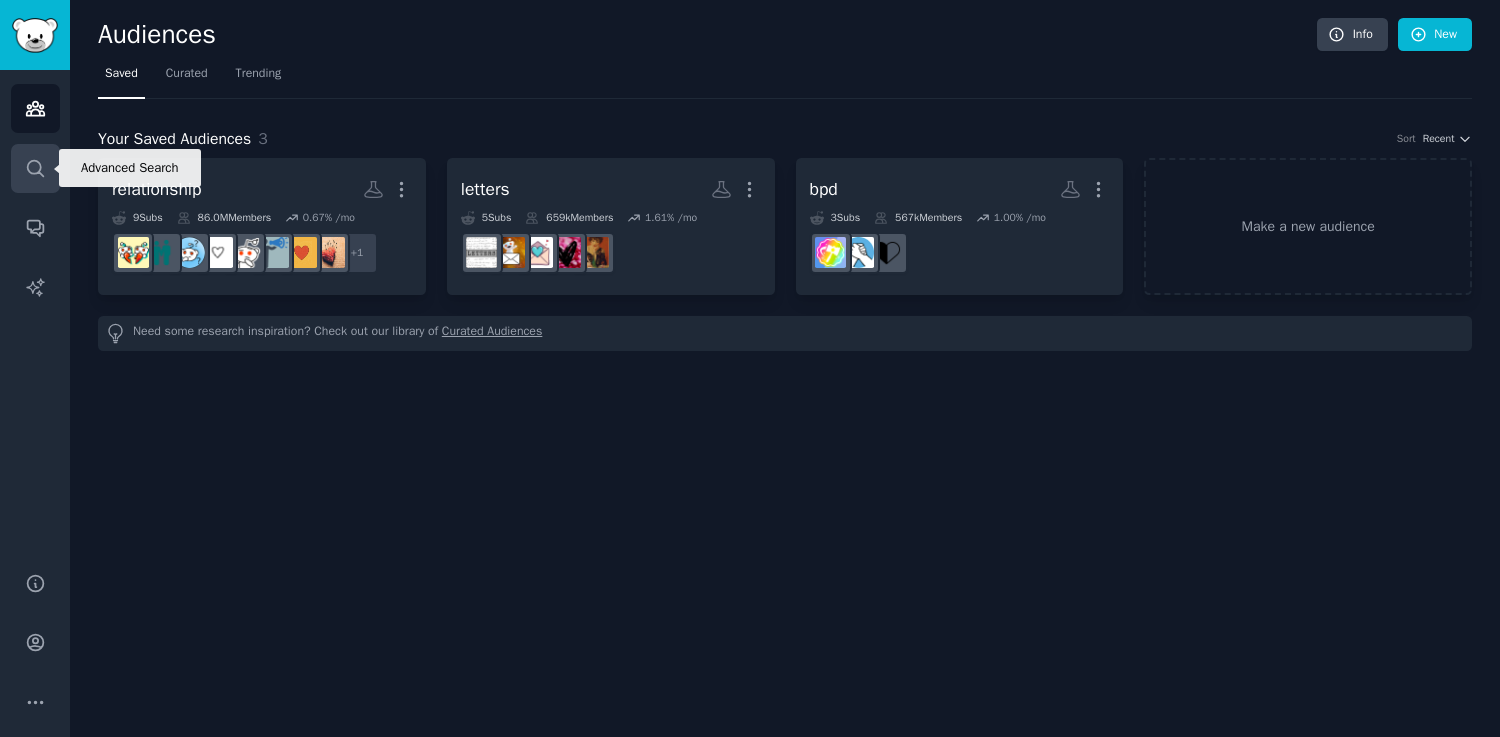 click on "Search" at bounding box center [35, 168] 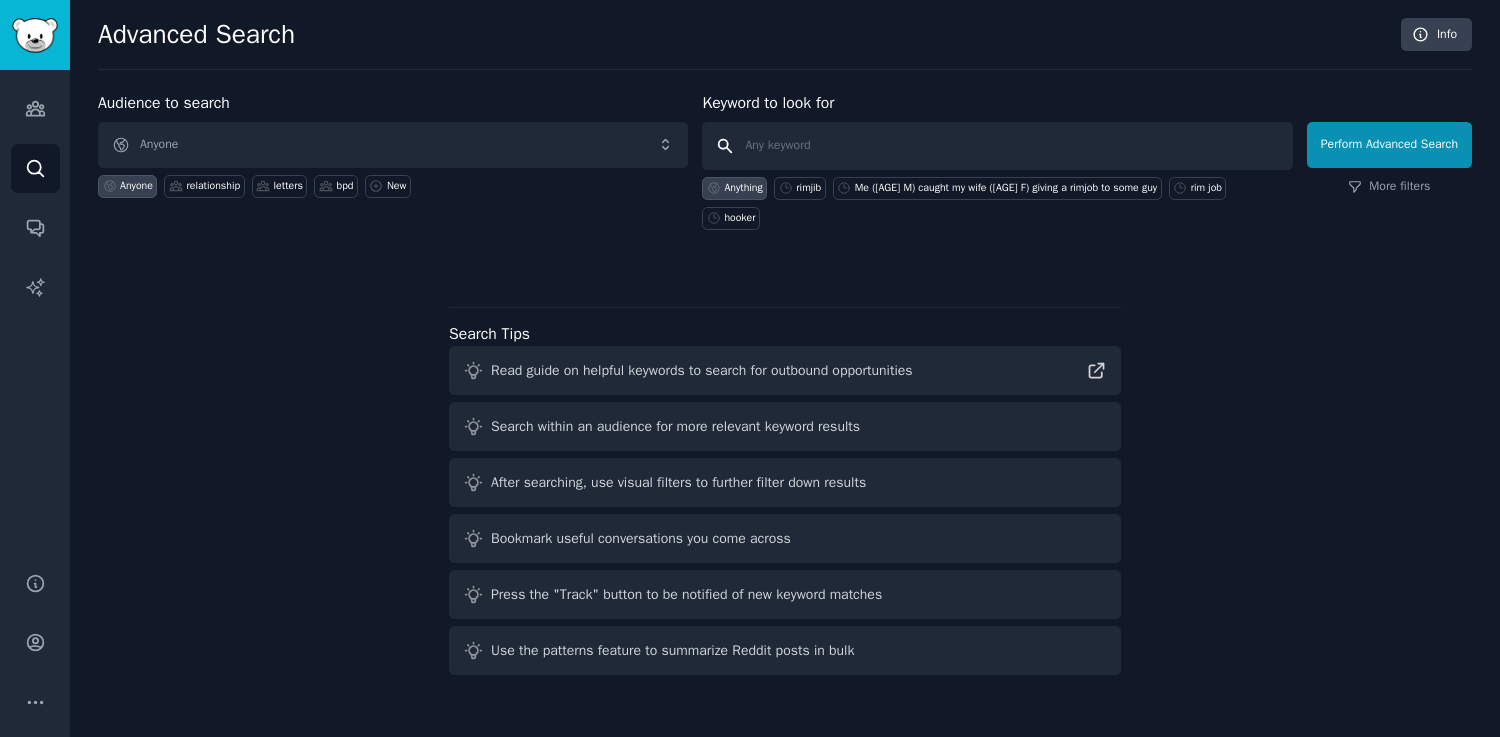 click at bounding box center (997, 146) 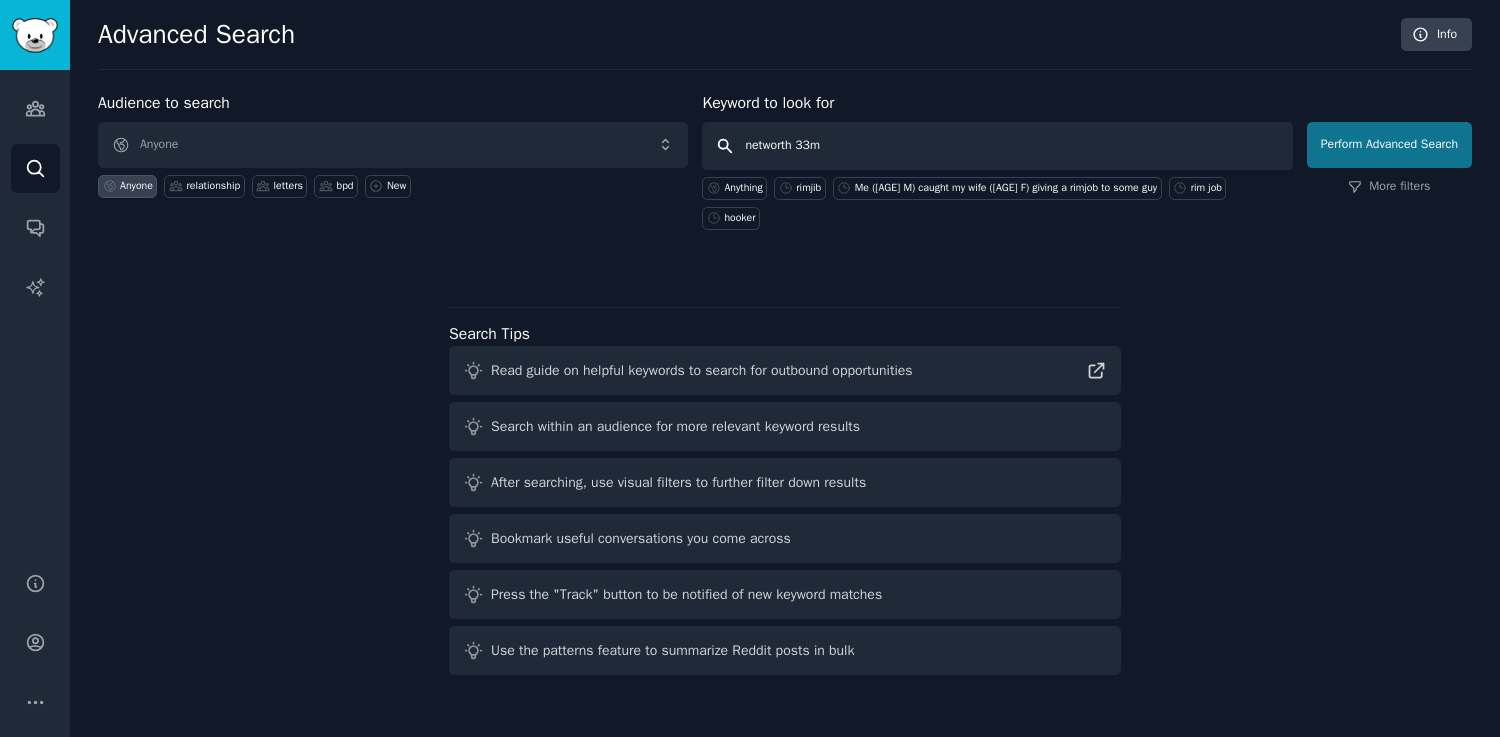 type on "networth 33m" 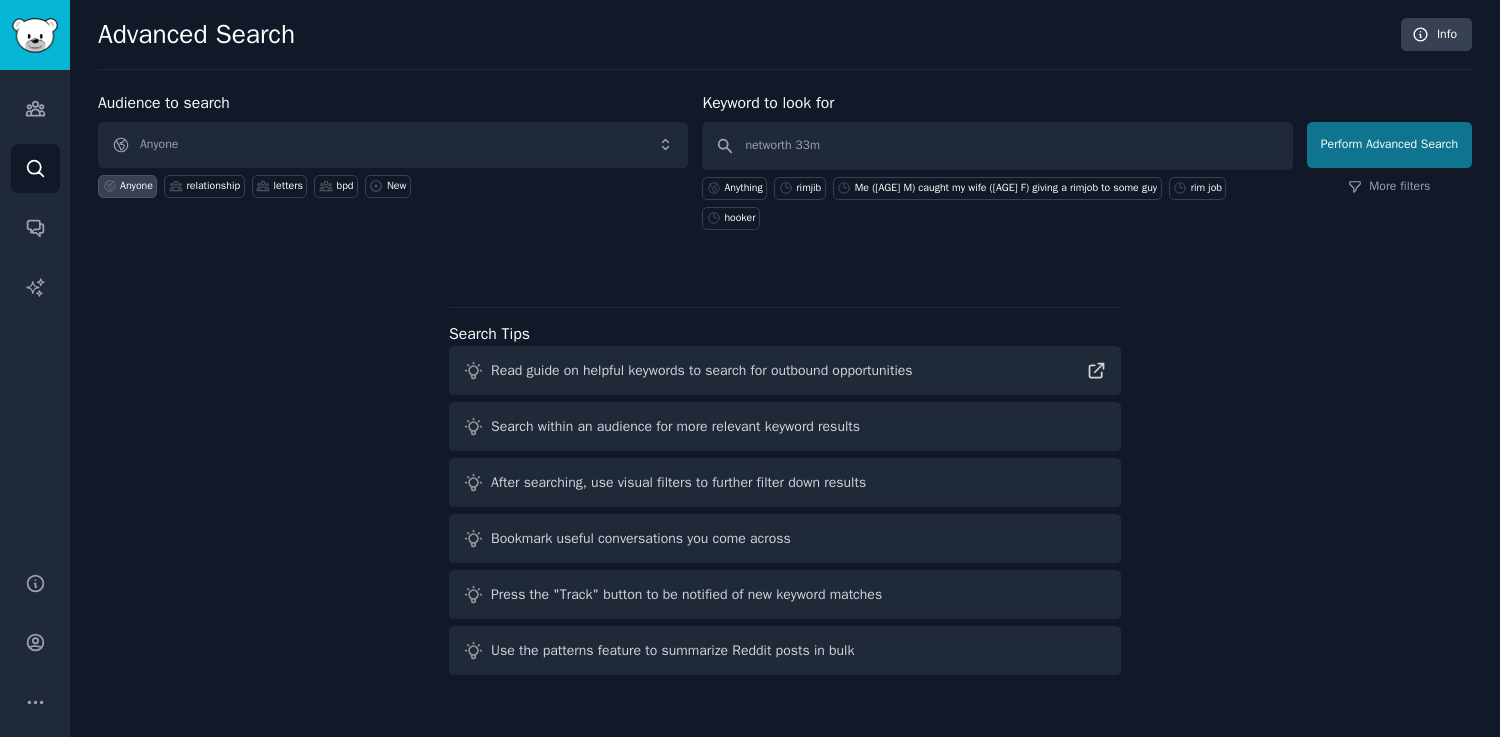 click on "Perform Advanced Search" at bounding box center (1389, 145) 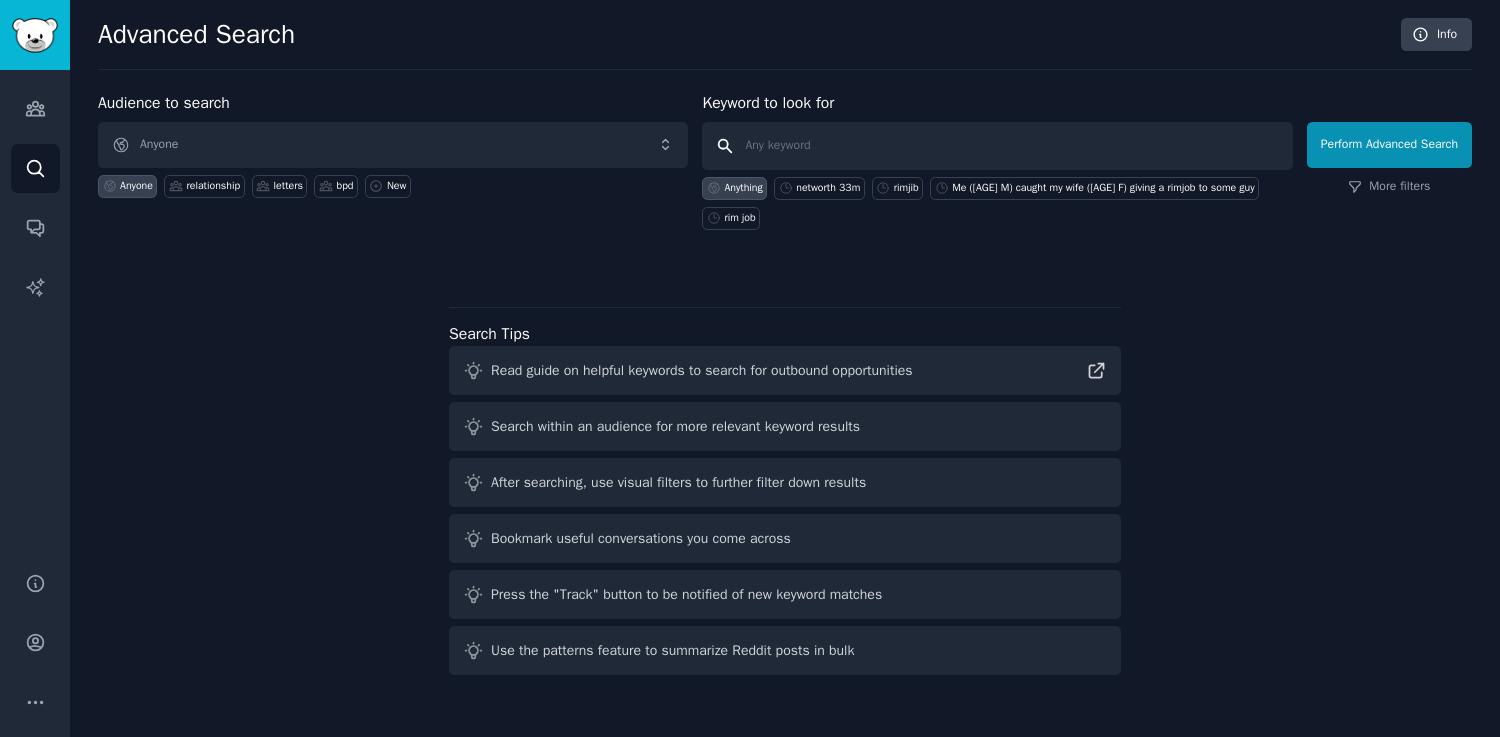 click at bounding box center (997, 146) 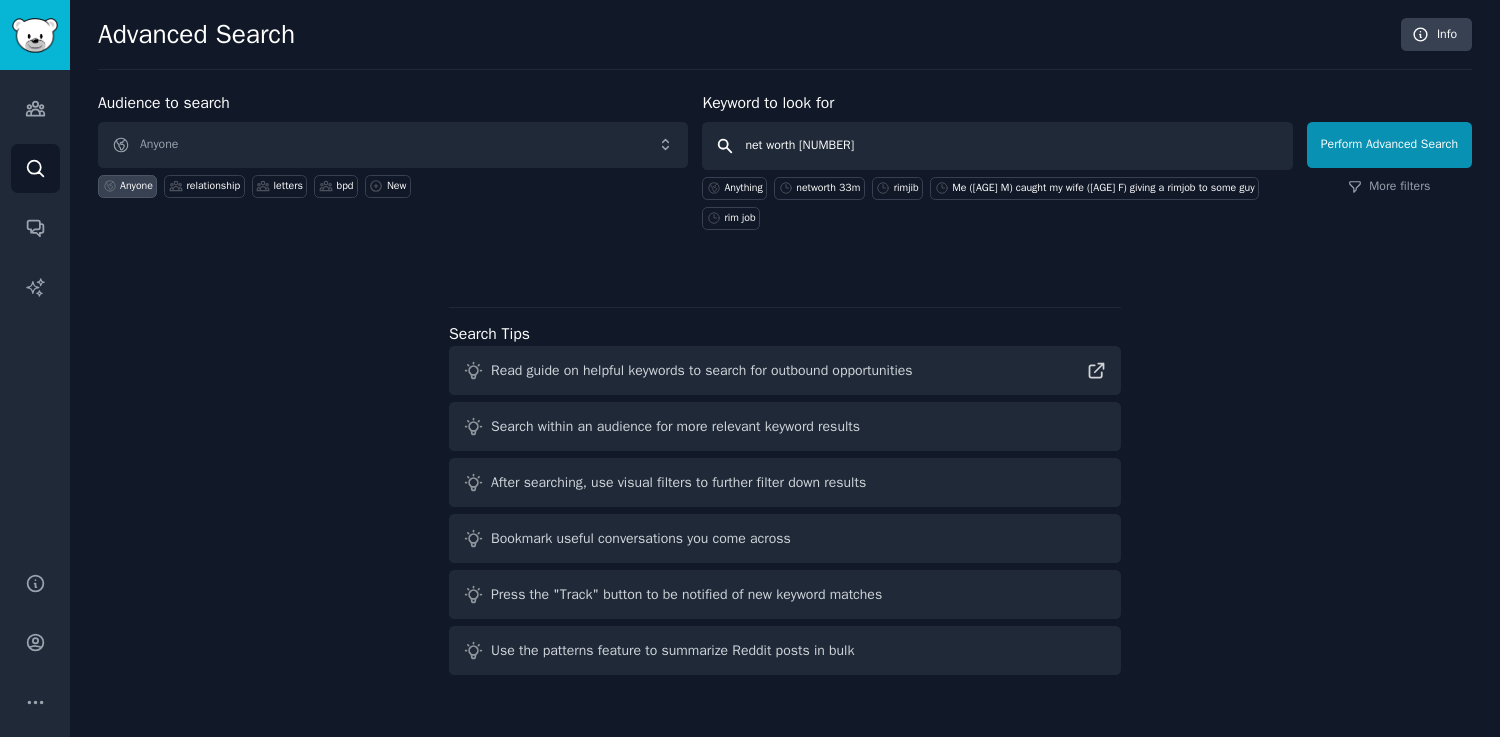 type on "net worth [NUMBER]m" 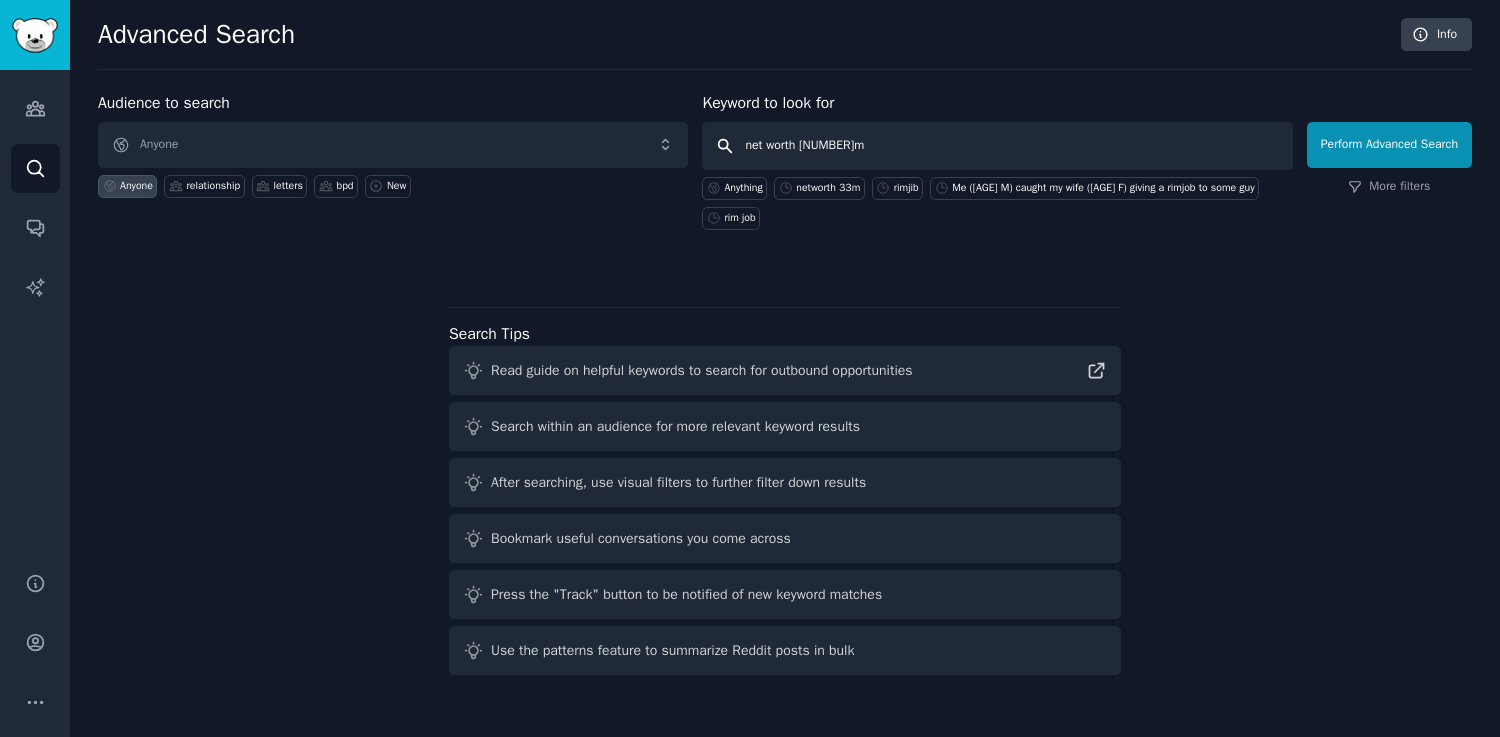 click on "Perform Advanced Search" at bounding box center [1389, 145] 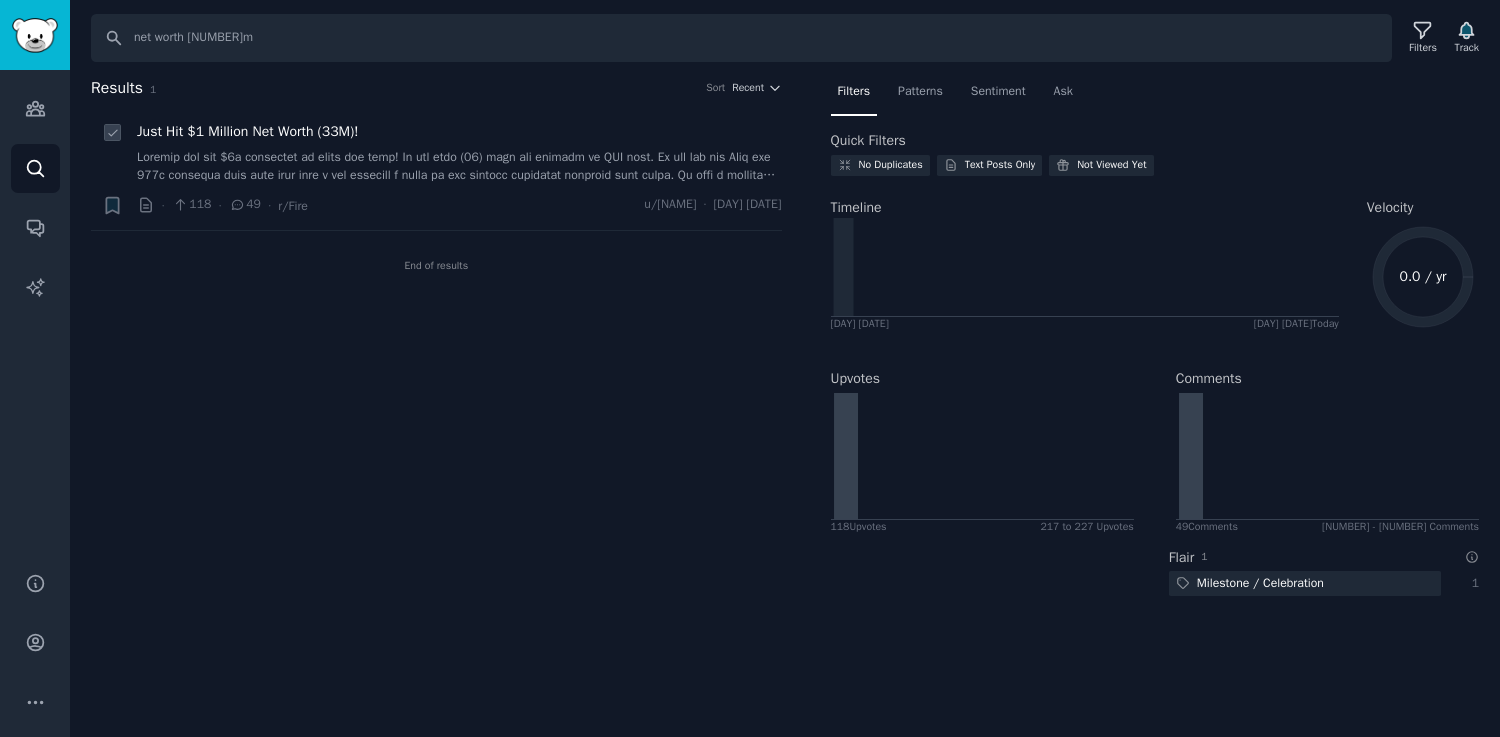 click at bounding box center [459, 166] 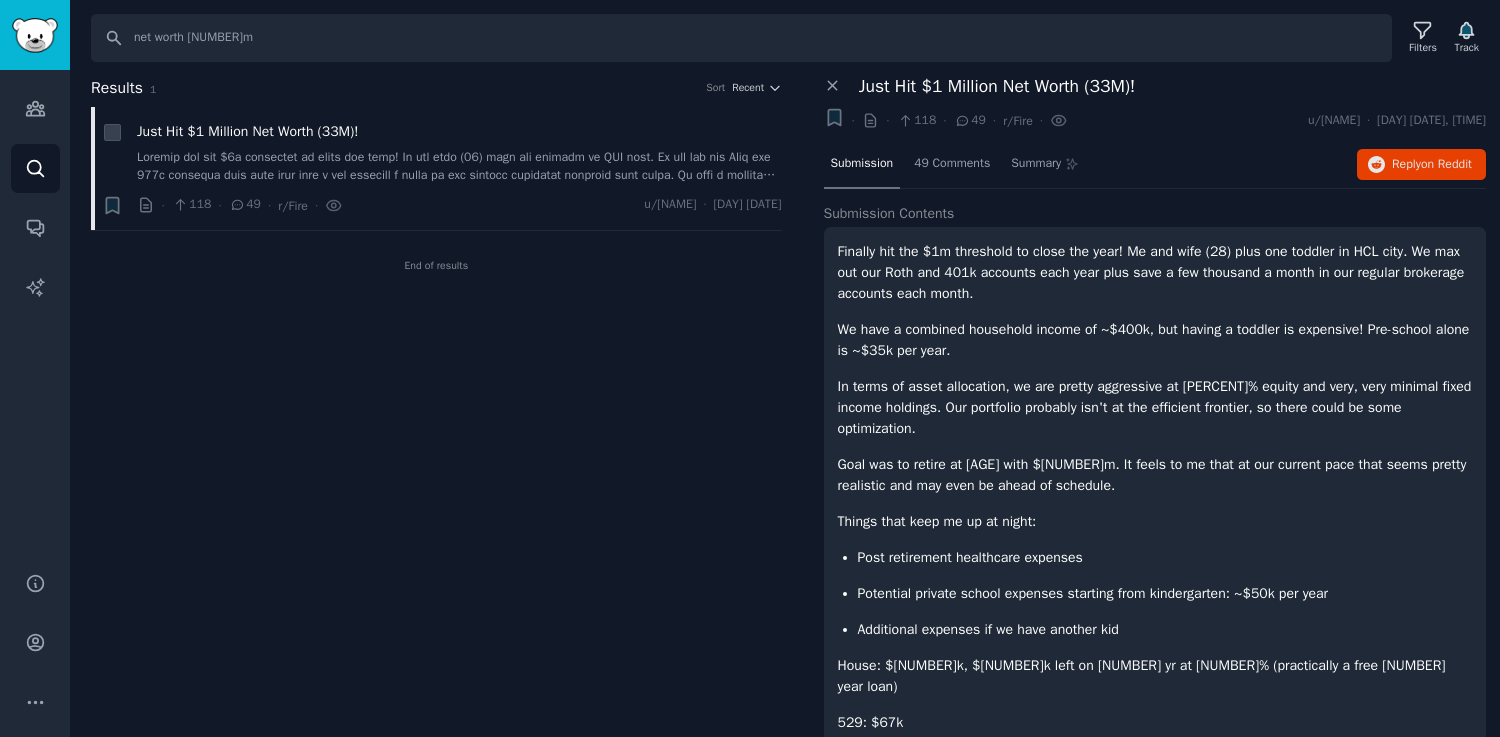scroll, scrollTop: 0, scrollLeft: 0, axis: both 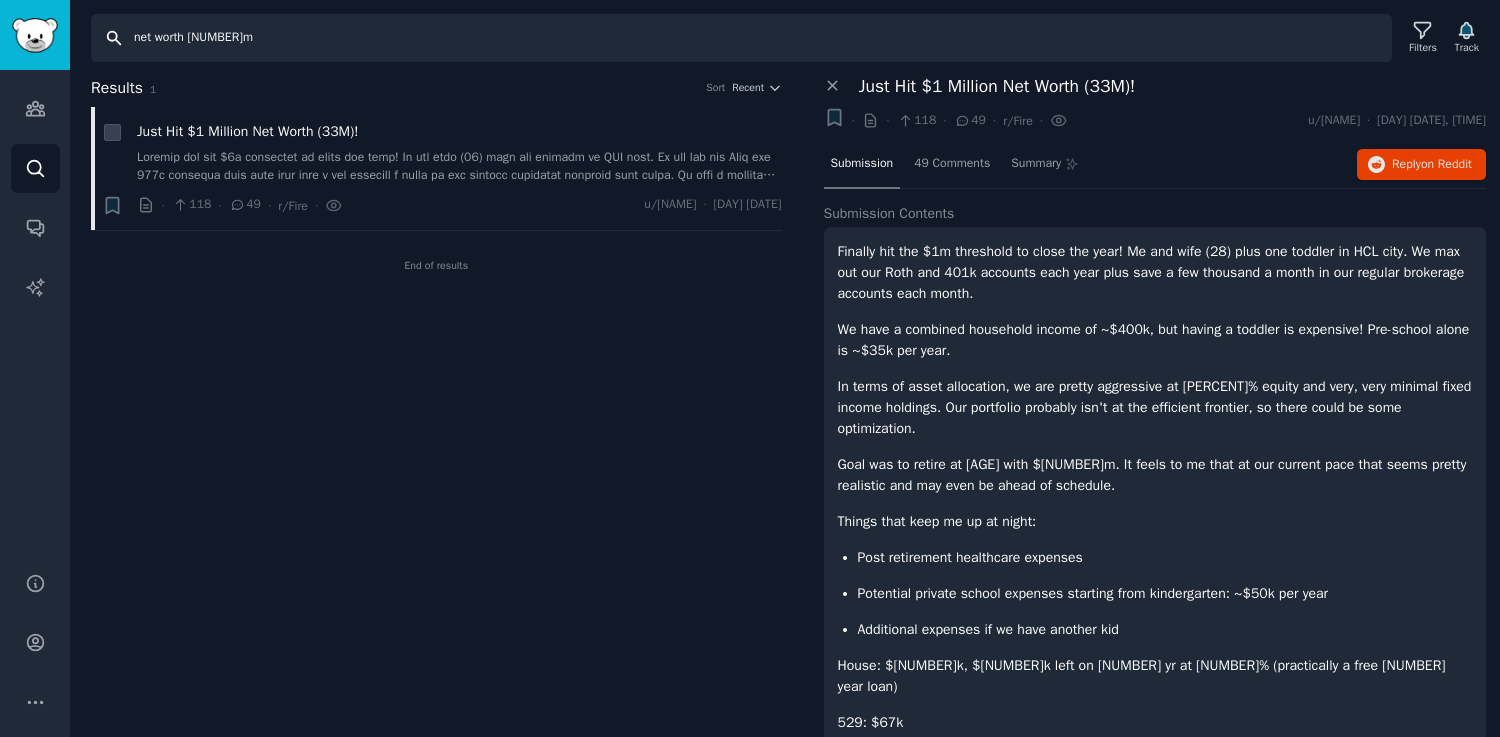 drag, startPoint x: 247, startPoint y: 22, endPoint x: 215, endPoint y: 29, distance: 32.75668 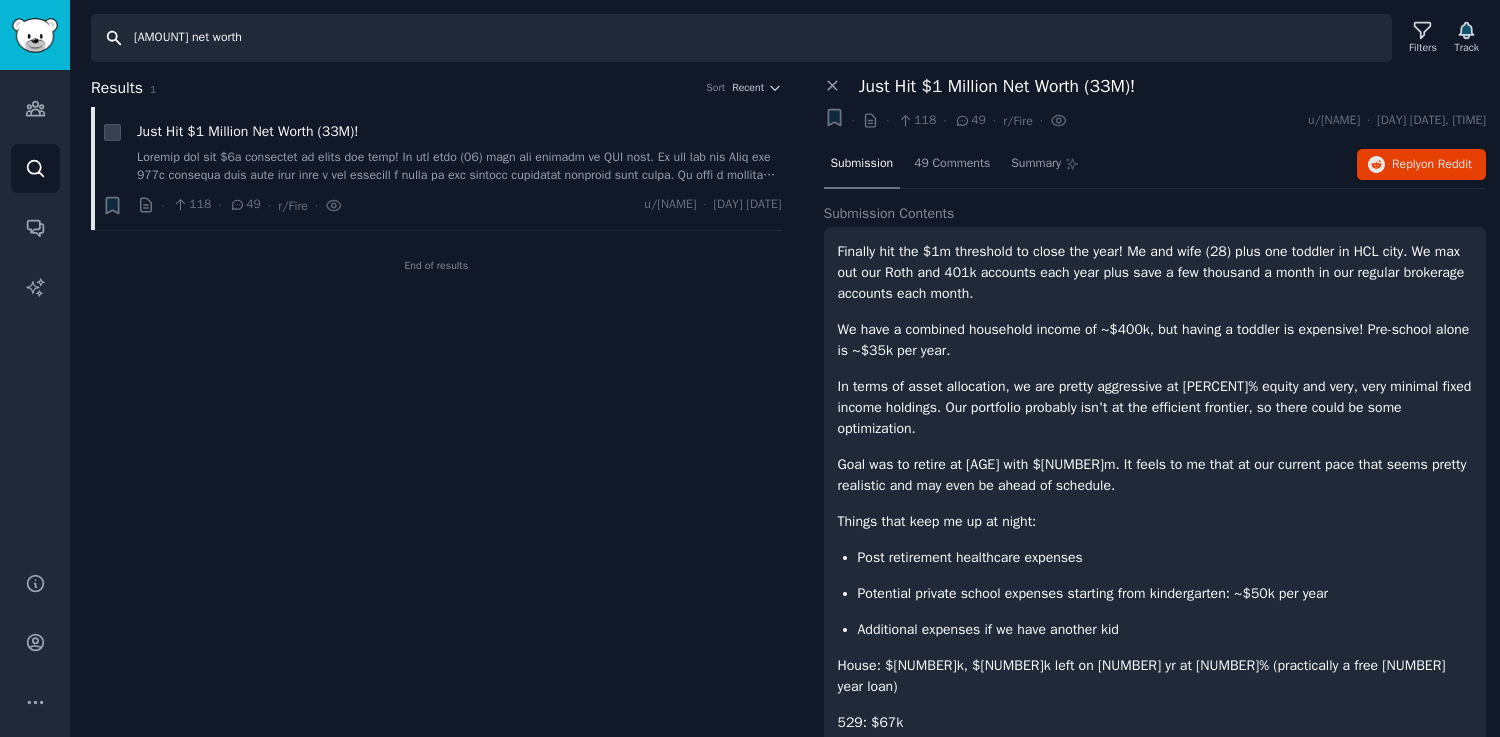 type on "[AMOUNT] net worth" 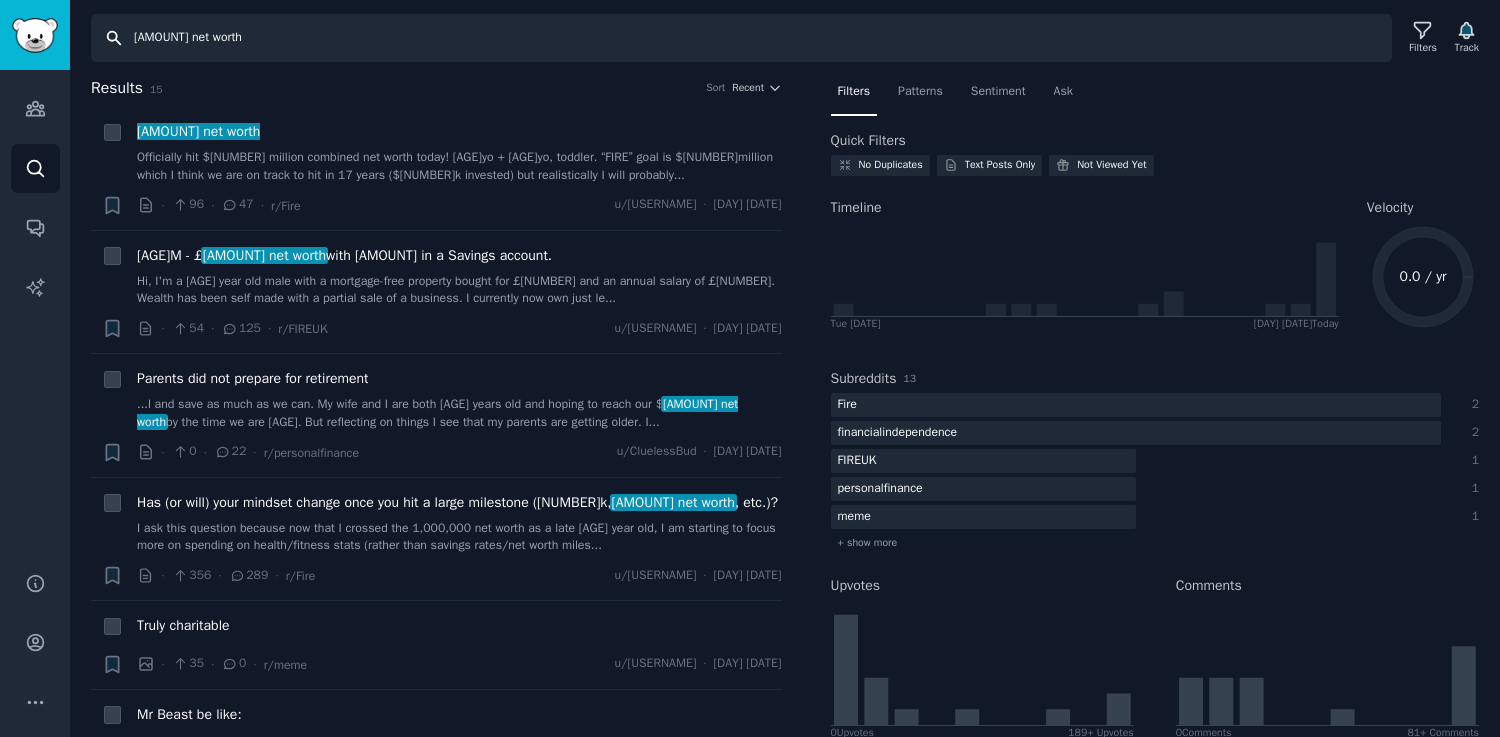scroll, scrollTop: 0, scrollLeft: 0, axis: both 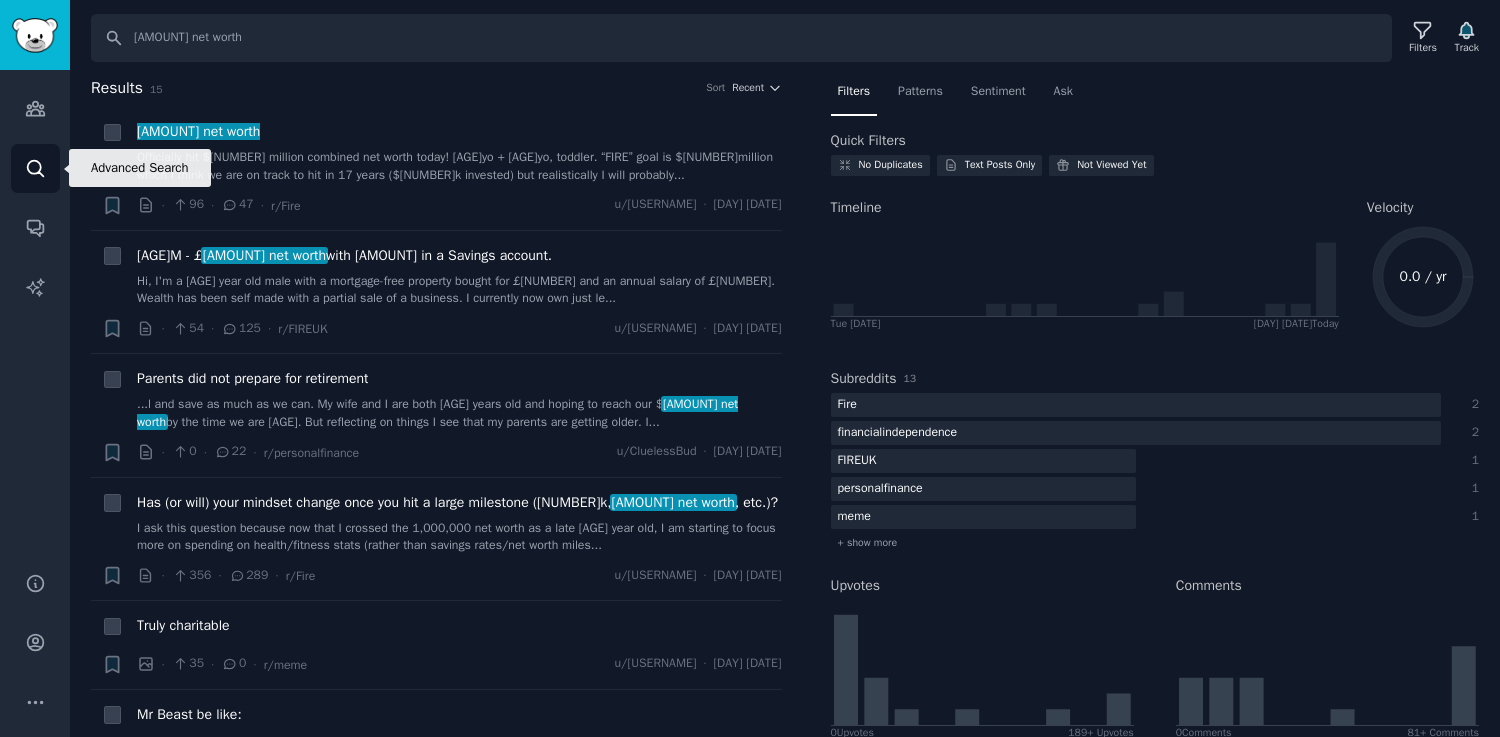 click on "Search" at bounding box center (35, 168) 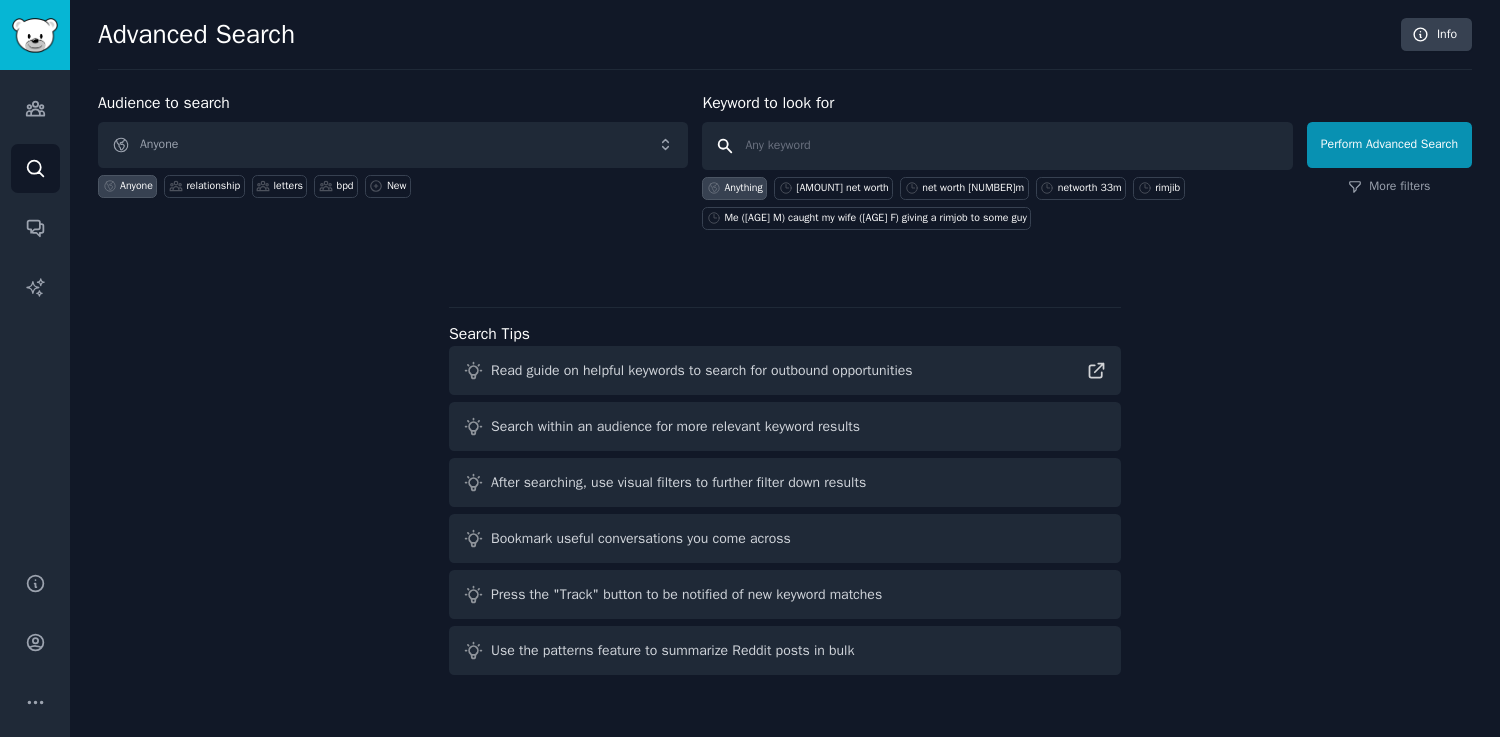 click at bounding box center [997, 146] 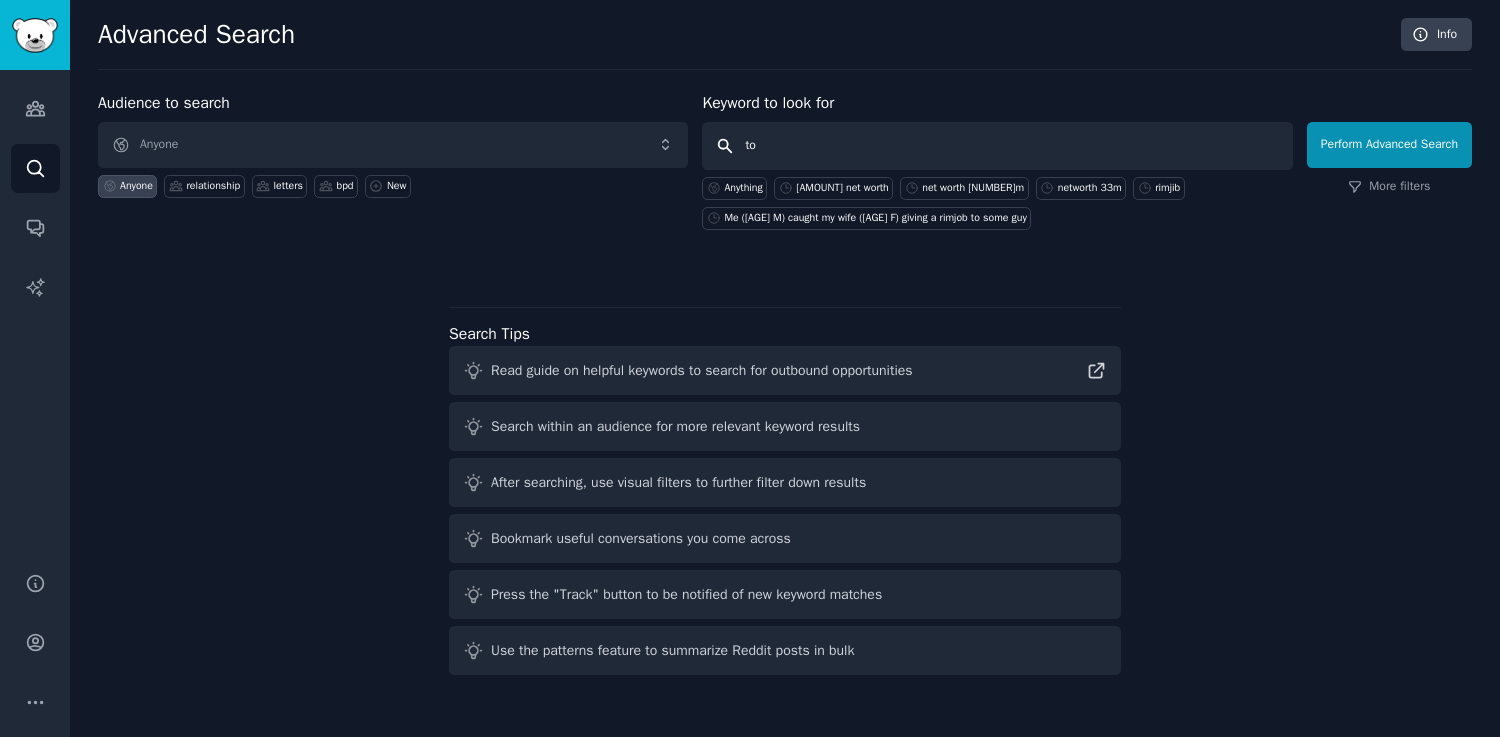 type on "to m" 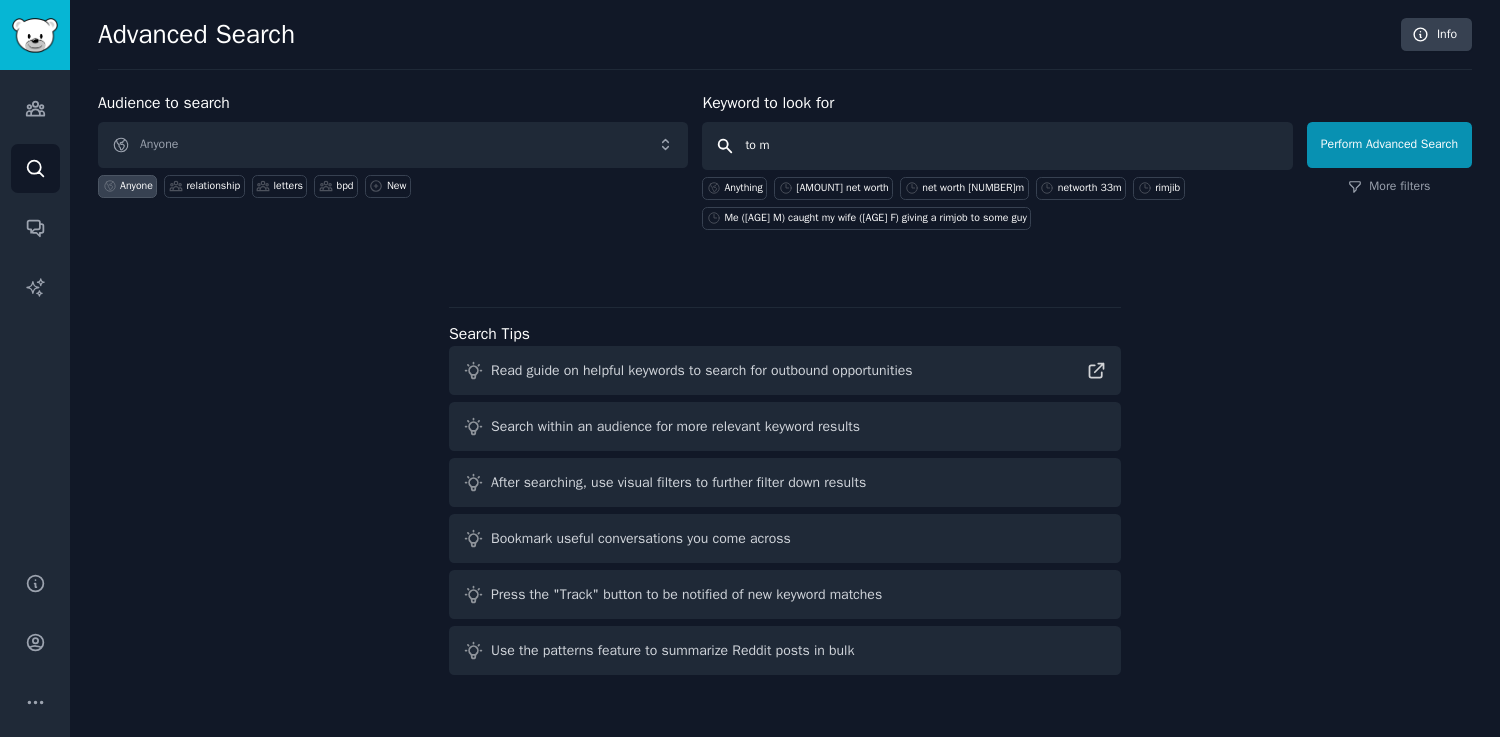 click on "Perform Advanced Search" at bounding box center [1389, 145] 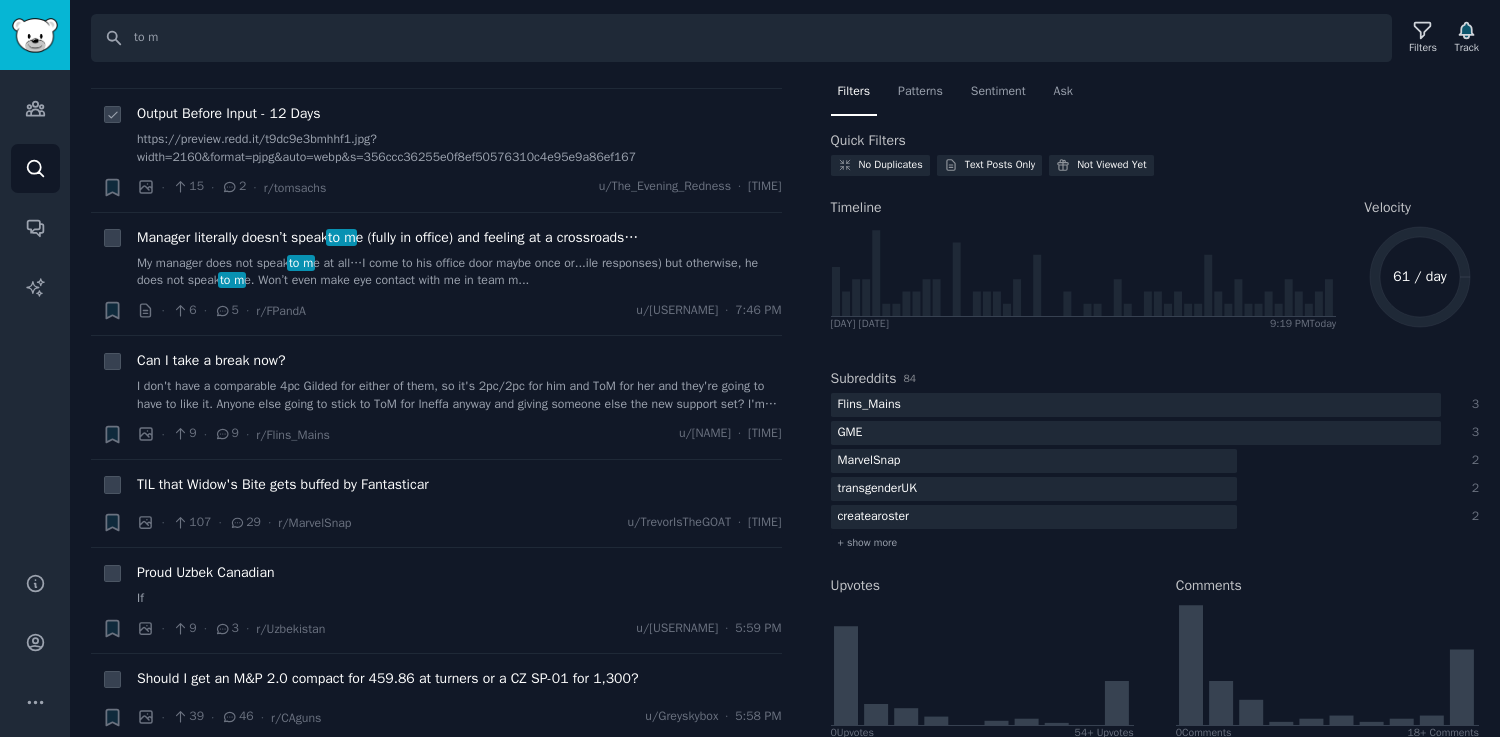 scroll, scrollTop: 502, scrollLeft: 0, axis: vertical 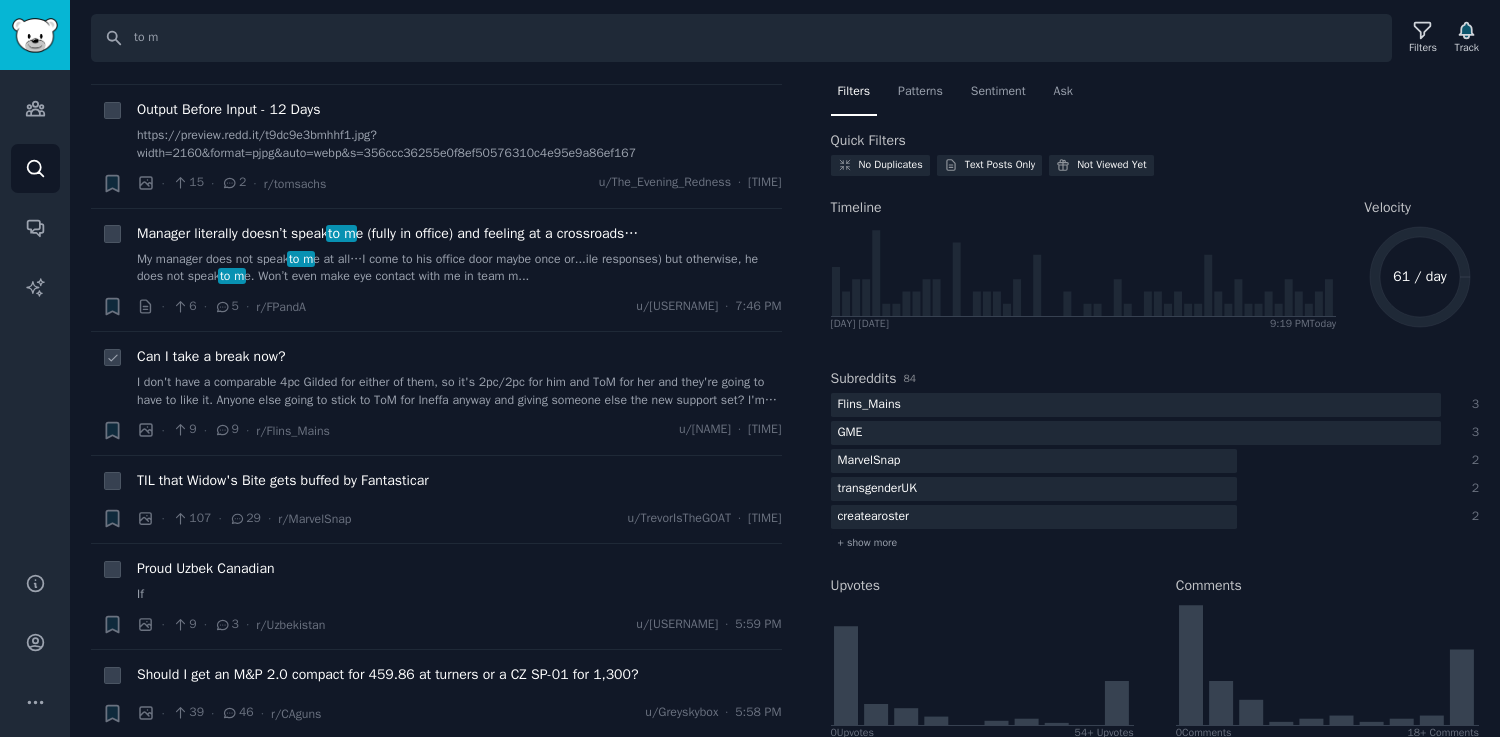 click on "I don't have a comparable 4pc Gilded for either of them, so it's 2pc/2pc for him and ToM for her and they're going to have to like it.
Anyone else going to stick to ToM for Ineffa anyway and giving someone else the new support set? I'm already dreading the weeks/months of farming we'll be doing in NK." at bounding box center [459, 391] 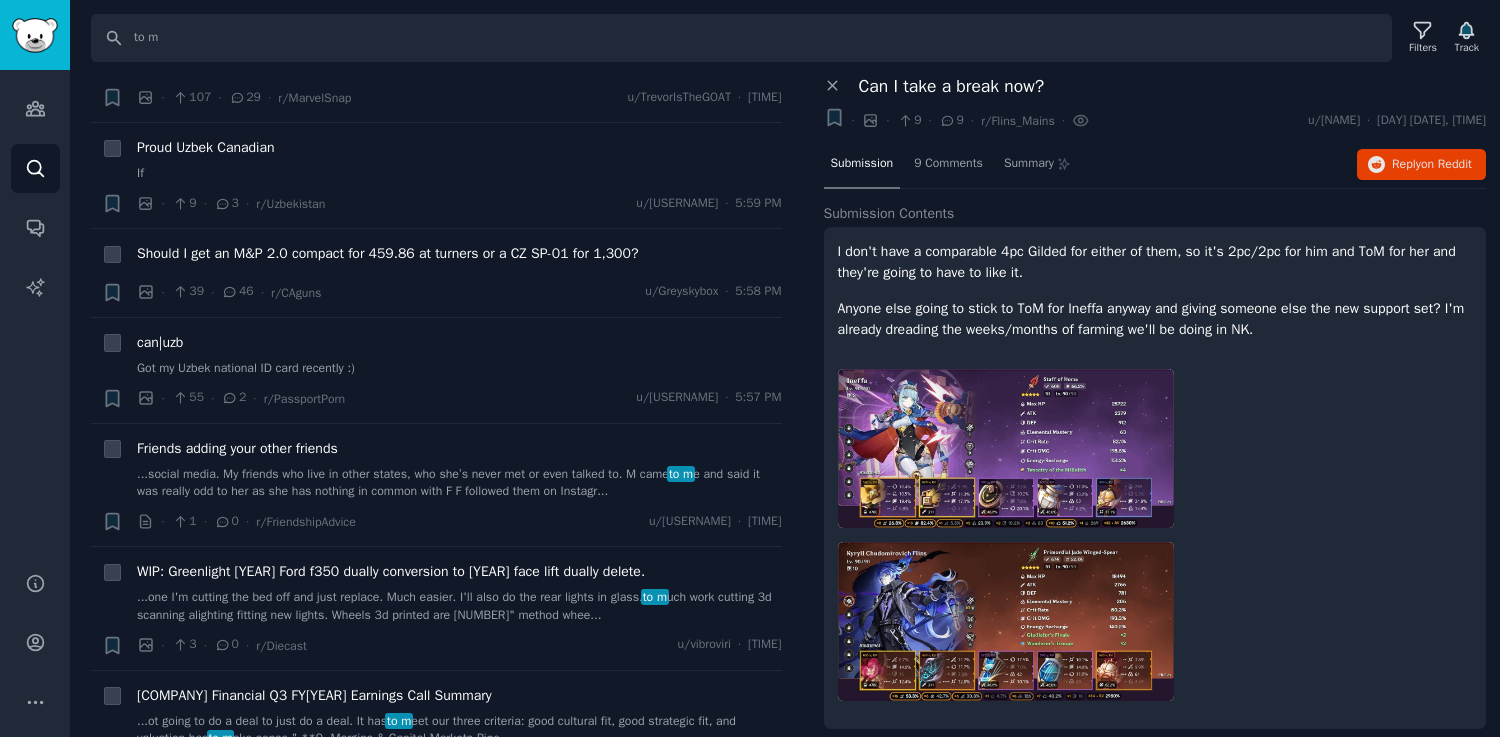 scroll, scrollTop: 938, scrollLeft: 0, axis: vertical 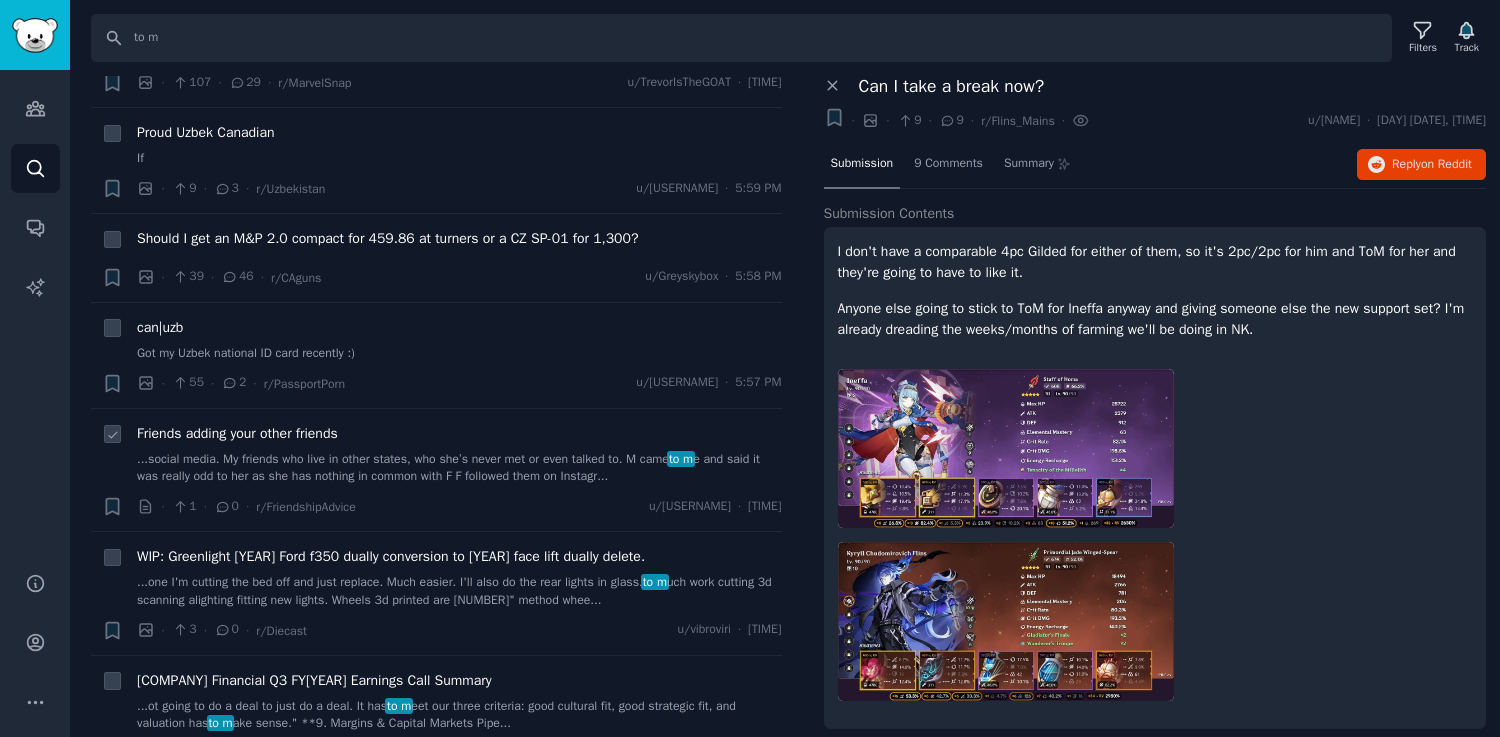 click on "social media.
My friends who live in other states, who she’s never met or even talked to.
M came  to m e and said it was really odd to her as she has nothing in common with F
F followed them on Instagr..." at bounding box center [459, 468] 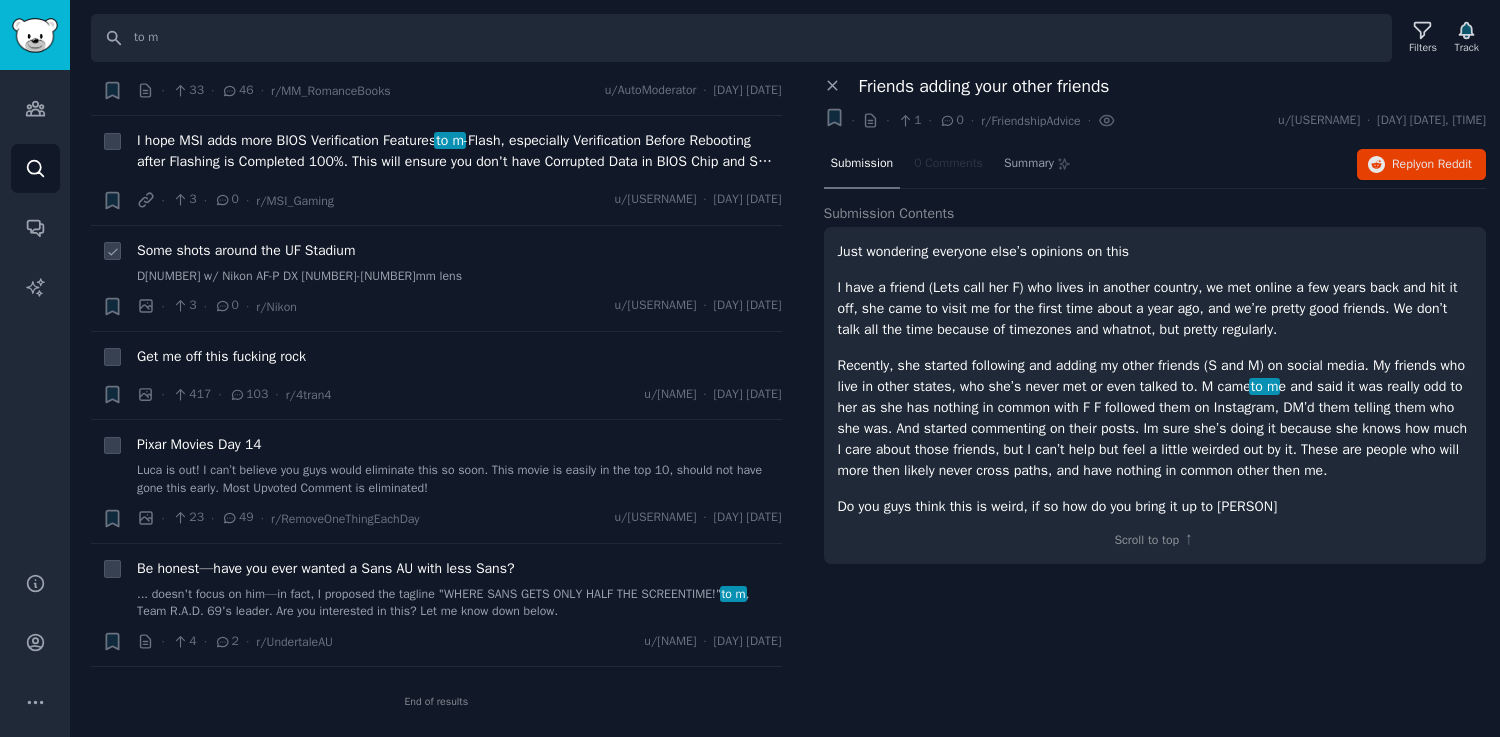 scroll, scrollTop: 10661, scrollLeft: 0, axis: vertical 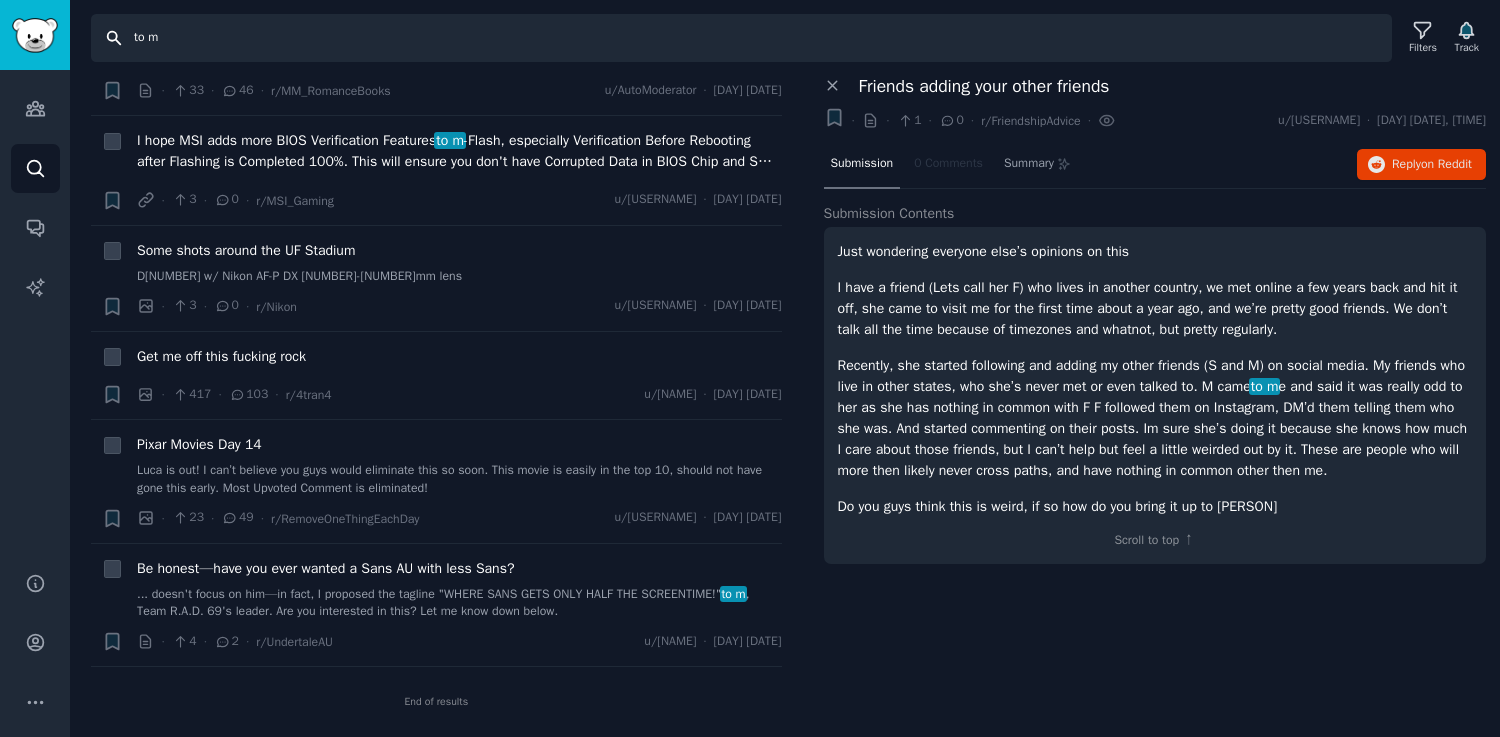 click on "to m" at bounding box center (741, 38) 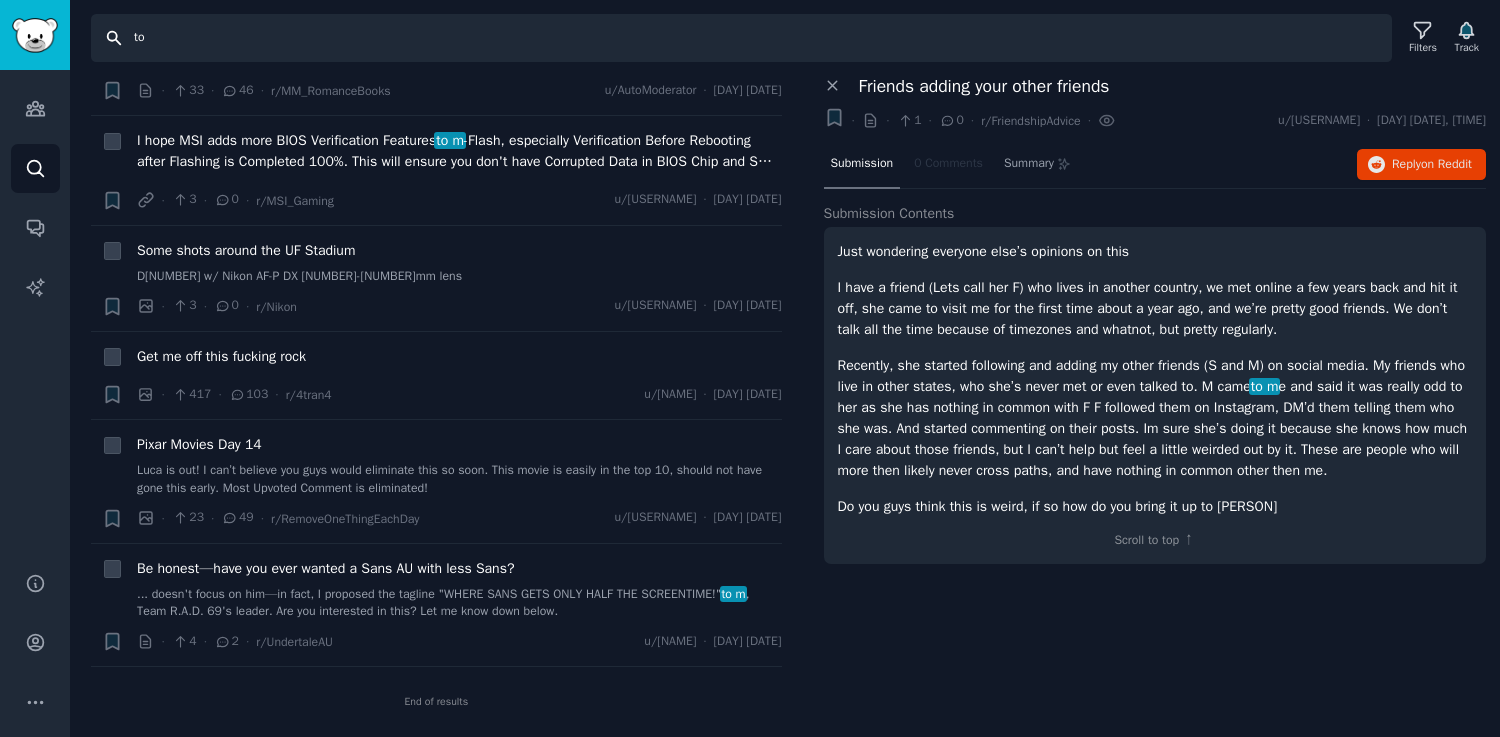 type on "t" 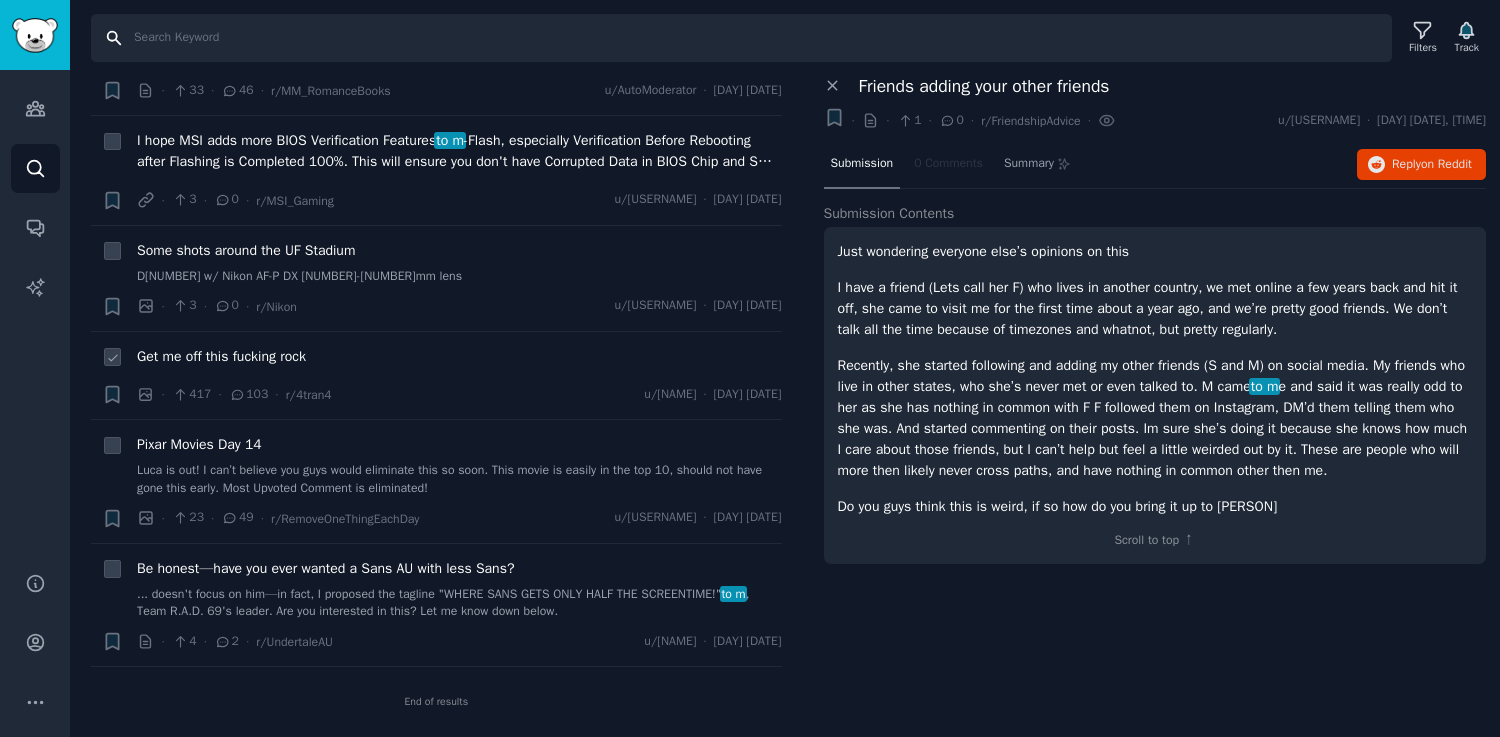 scroll, scrollTop: 0, scrollLeft: 0, axis: both 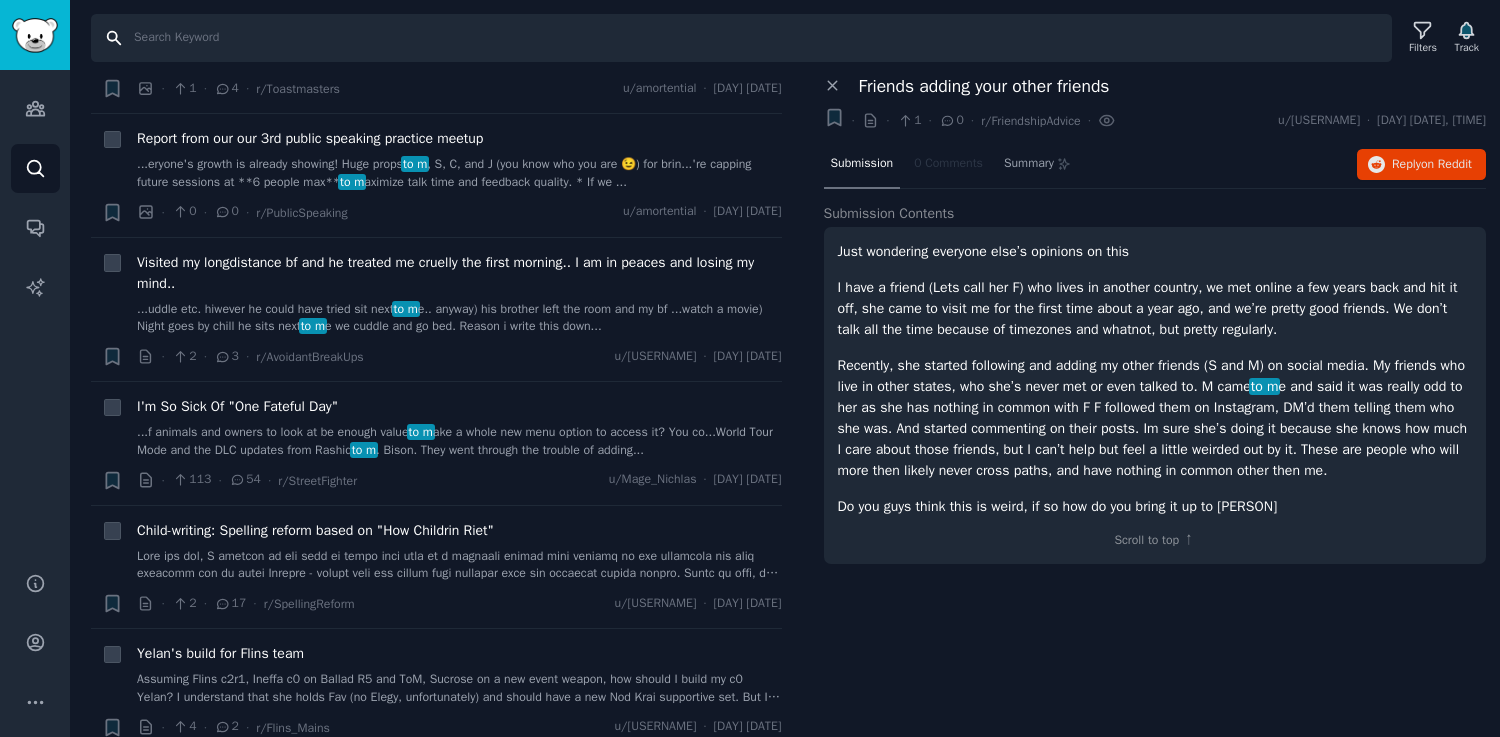 type 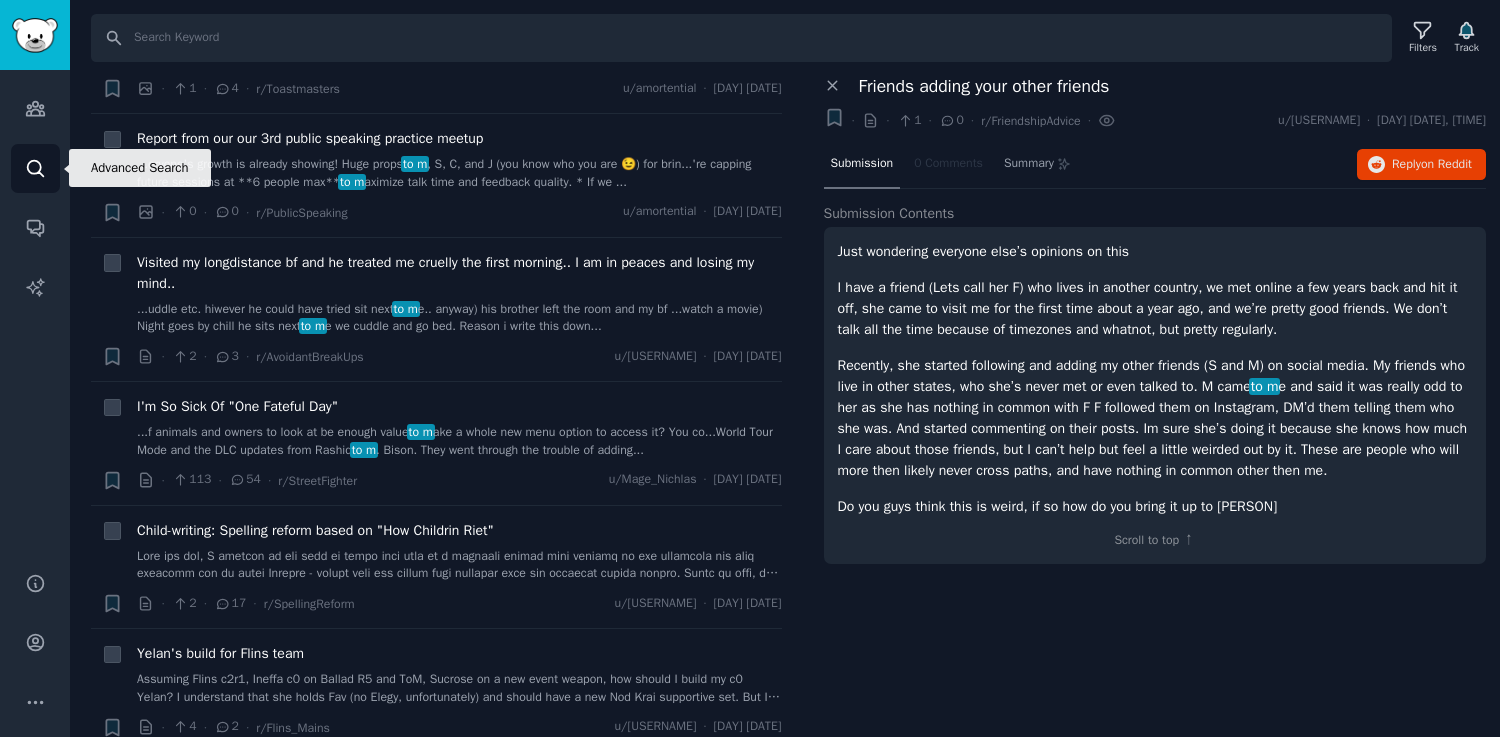 click 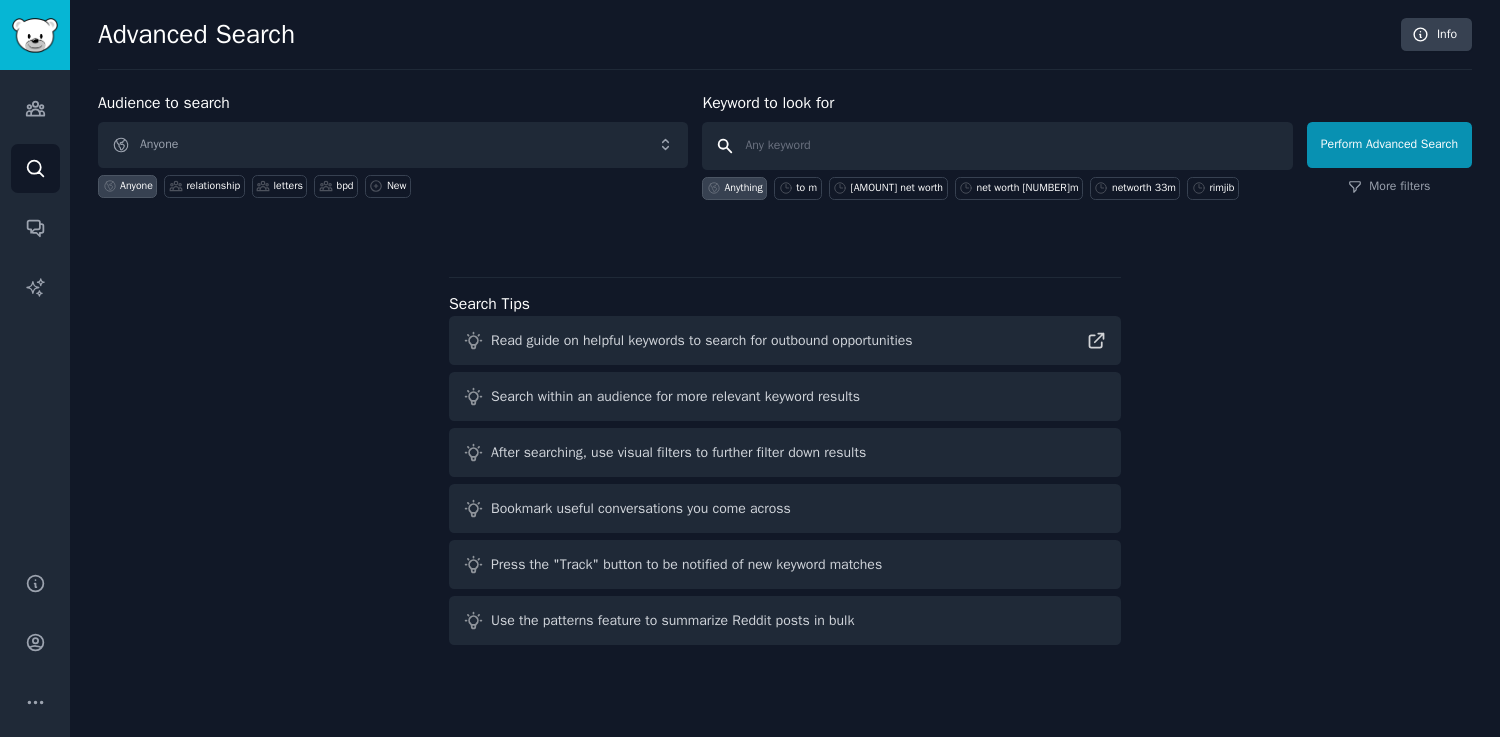 click at bounding box center [997, 146] 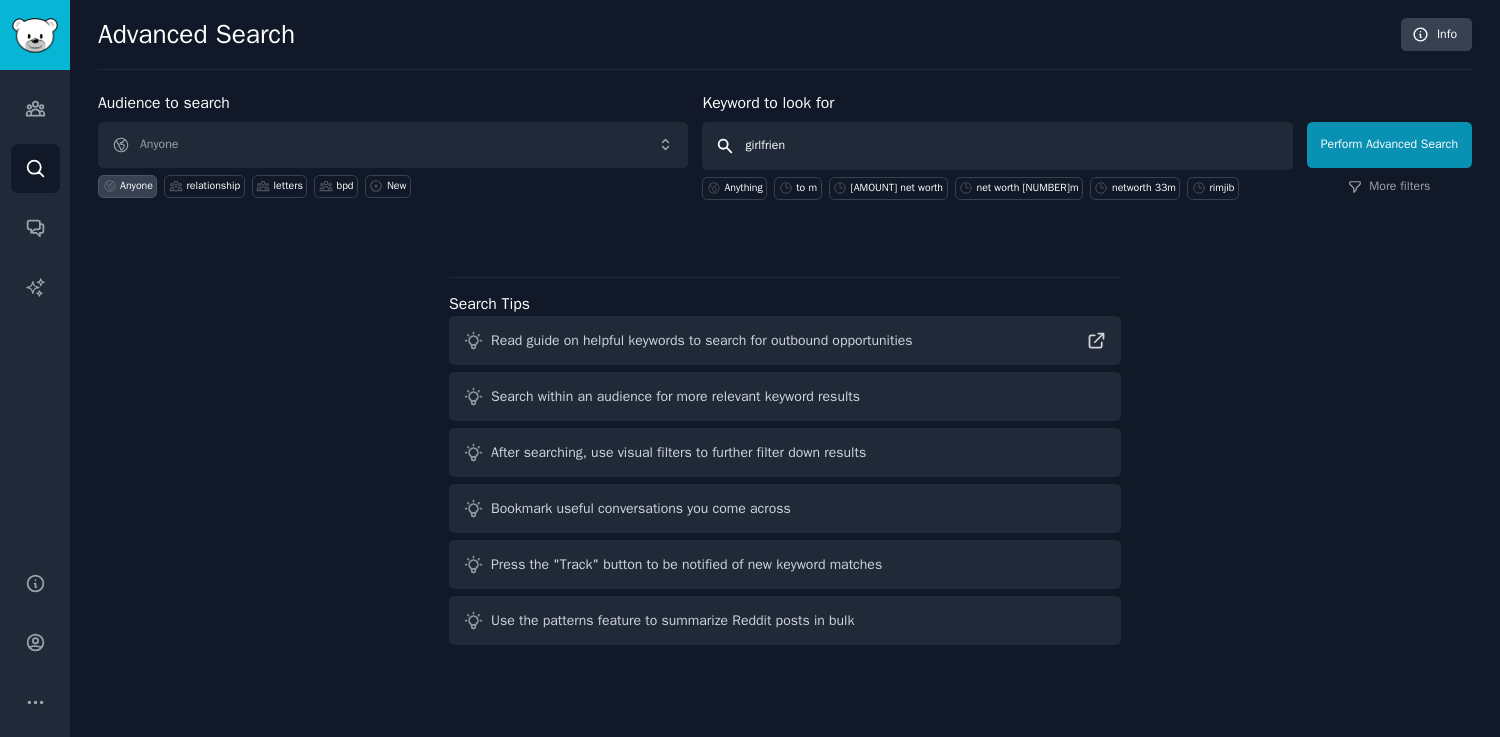 type on "girlfriend" 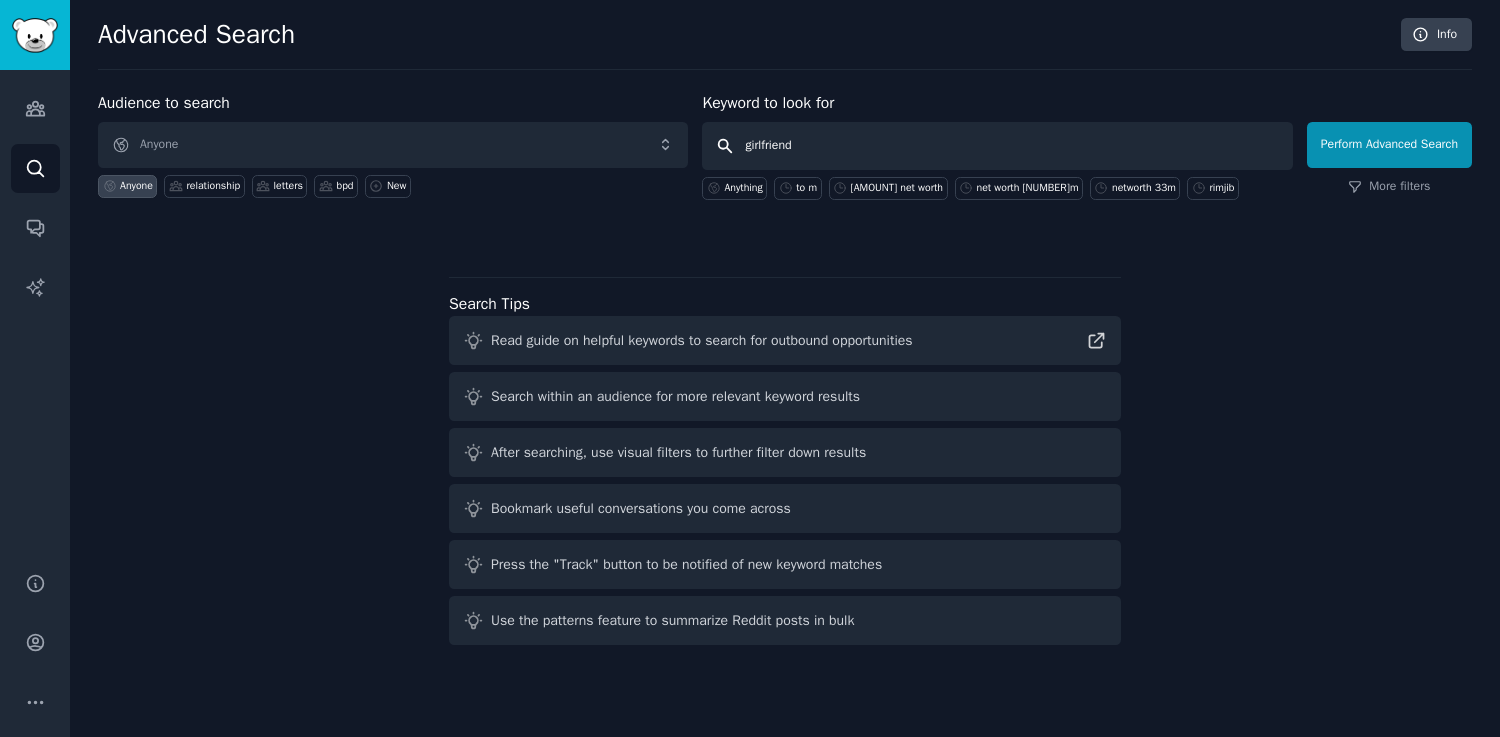 click on "Perform Advanced Search" at bounding box center [1389, 145] 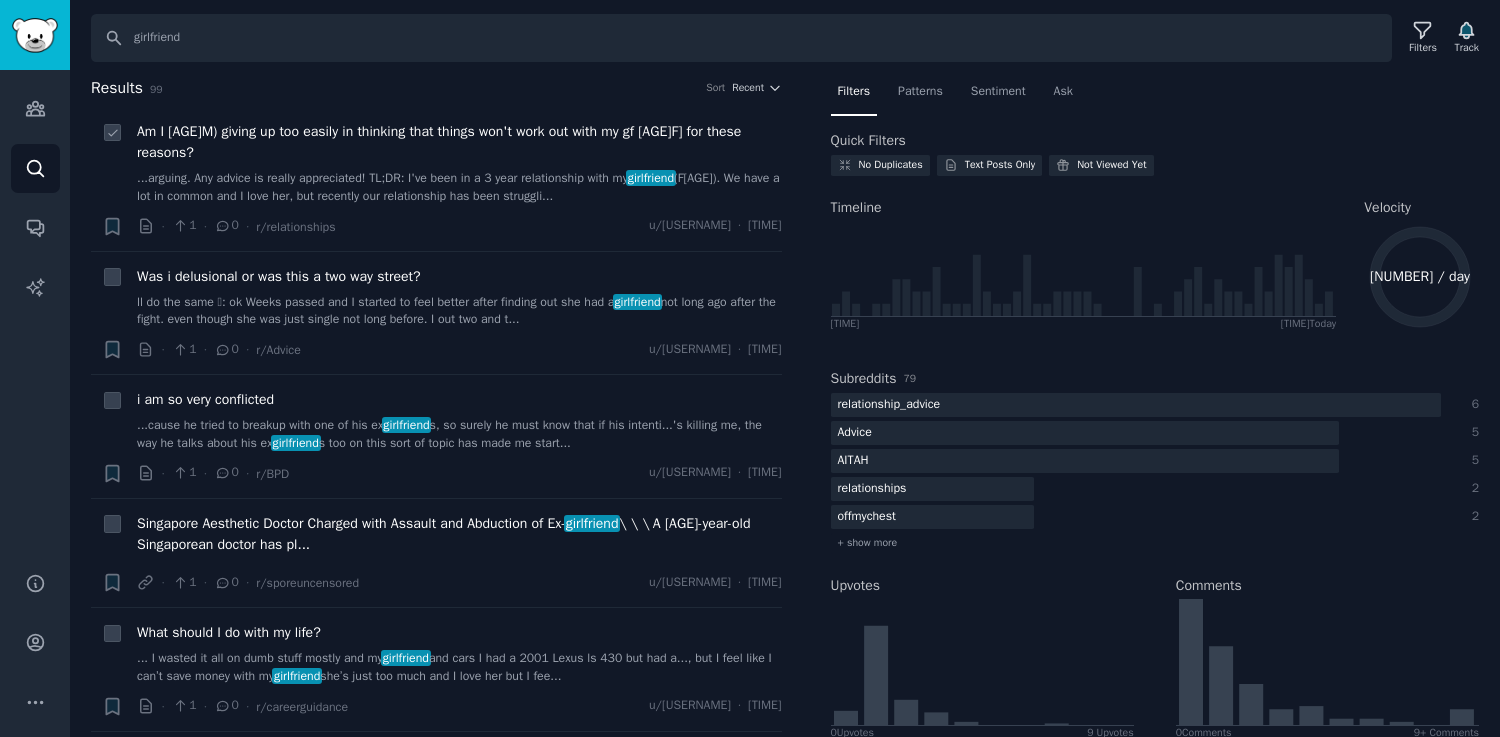click on "...arguing.
Any advice is really appreciated!
TL;DR: I've been in a 3 year relationship with my  girlfriend  ([AGE][GENDER]). We have a lot in common and I love her, but recently our relationship has been struggli..." at bounding box center [459, 187] 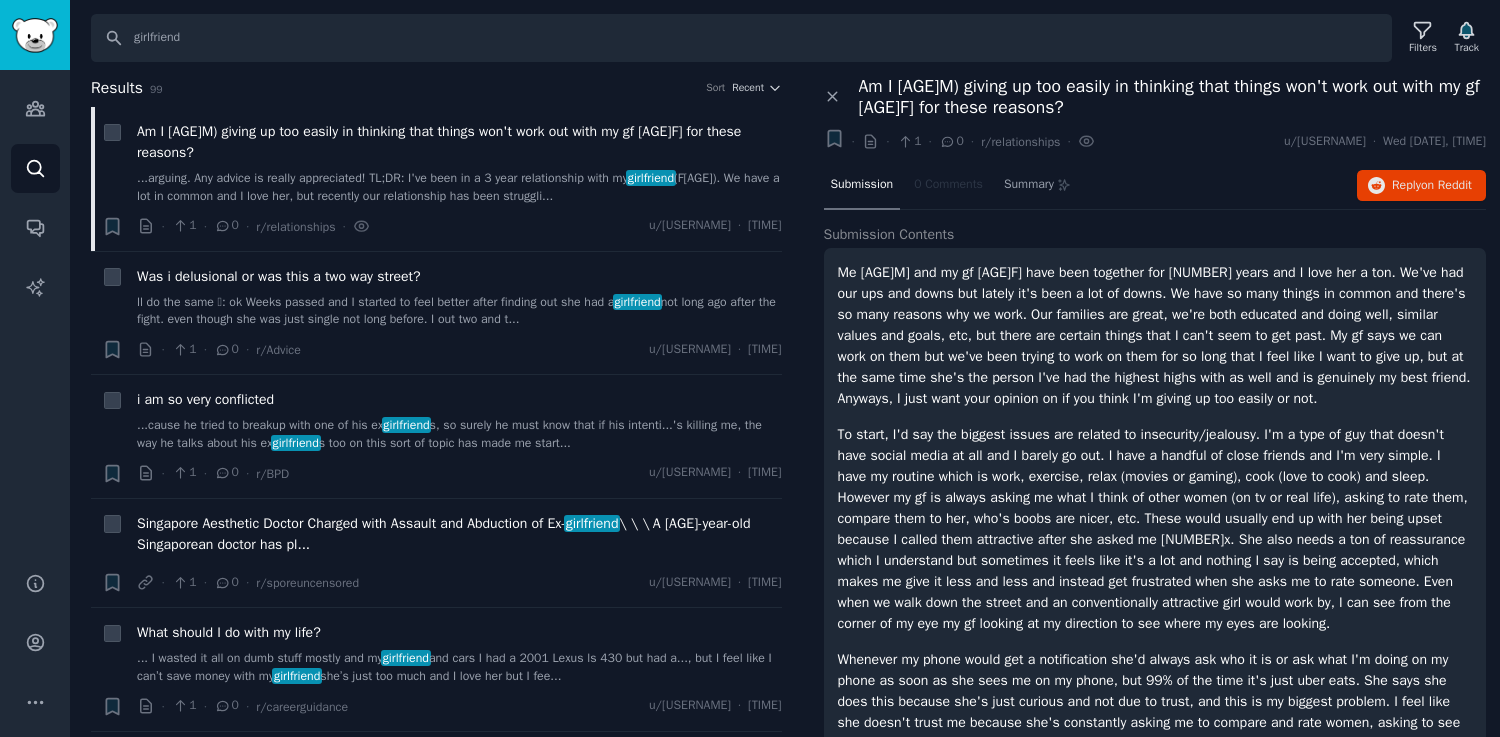 scroll, scrollTop: 0, scrollLeft: 0, axis: both 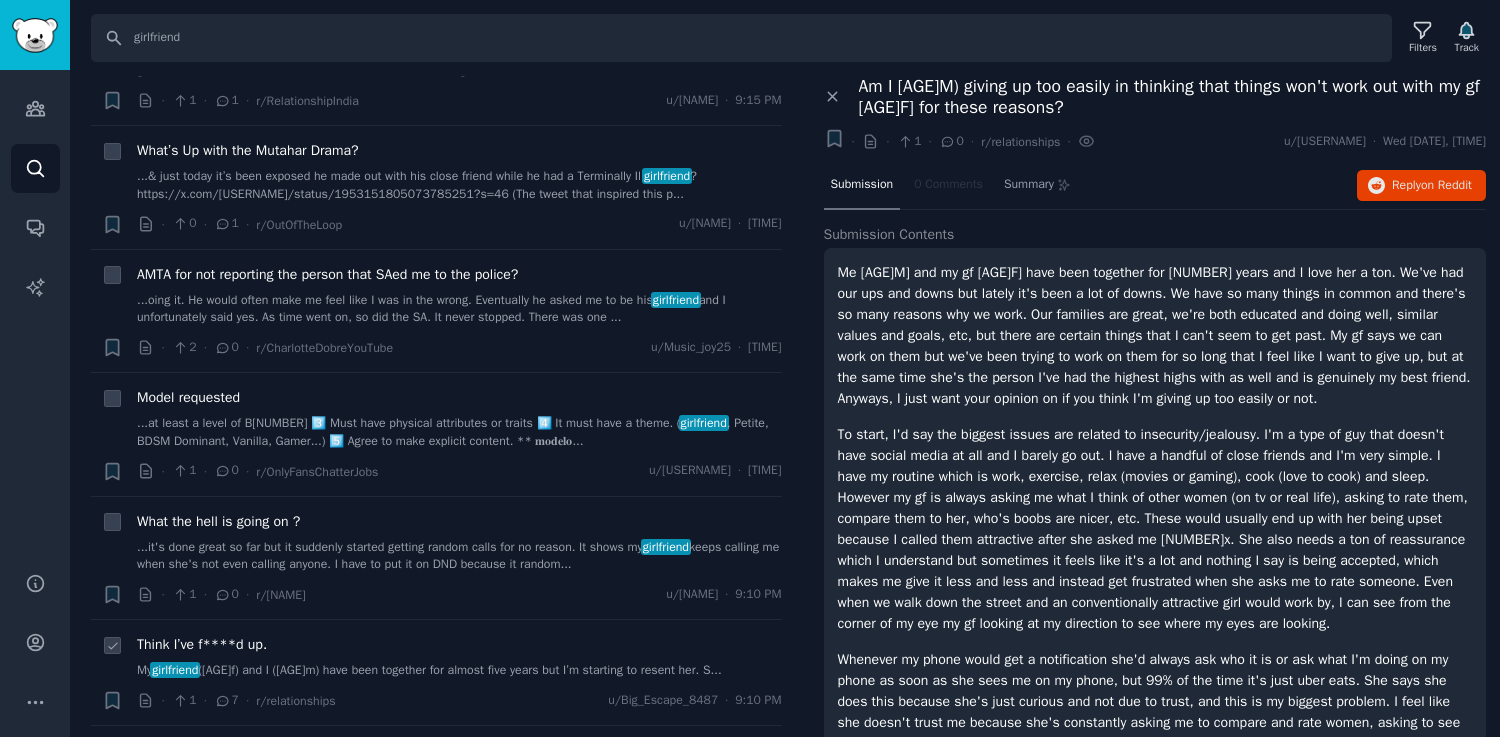 click on "My girlfriend ([AGE]f) and I ([AGE]m) have been together for almost five years but I’m starting to resent her.
S..." at bounding box center (459, 671) 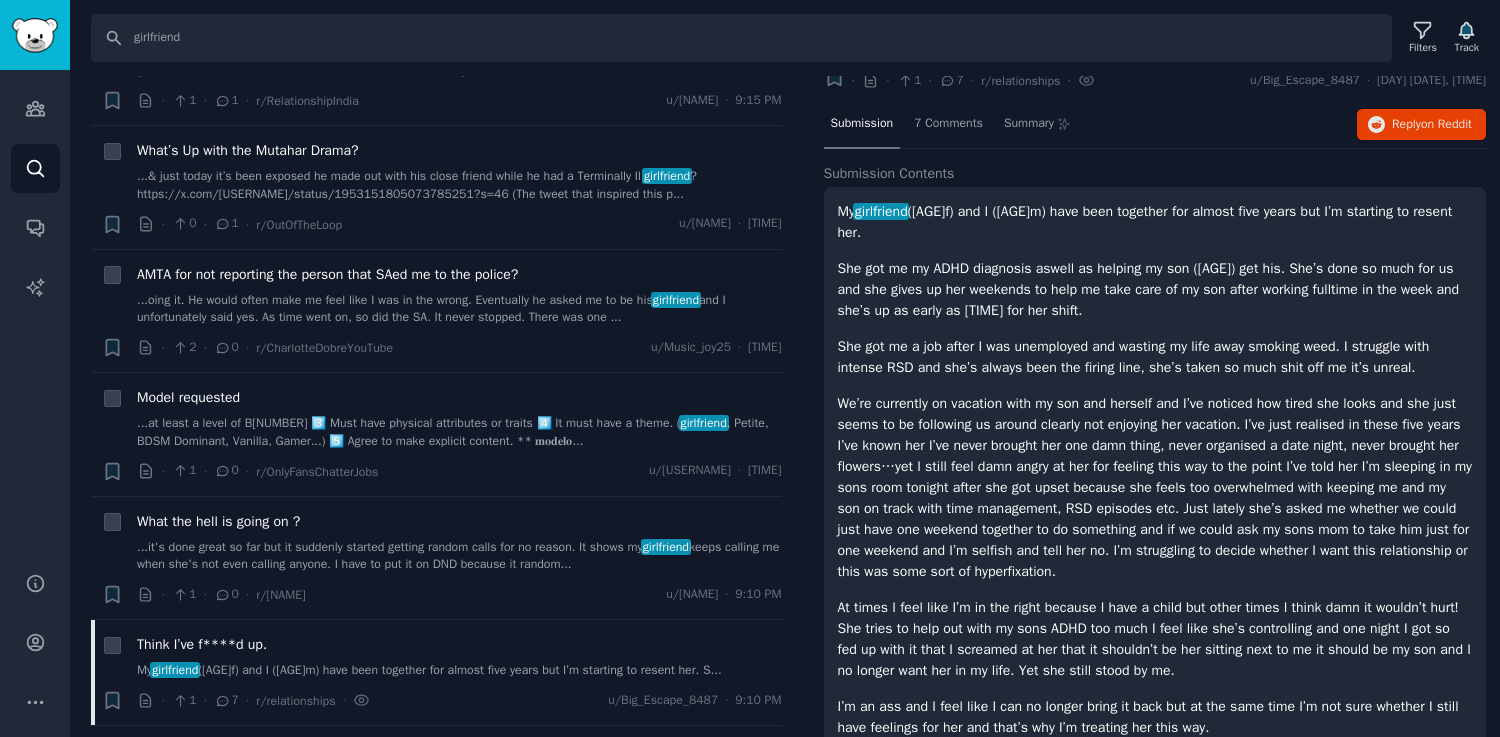 scroll, scrollTop: 42, scrollLeft: 0, axis: vertical 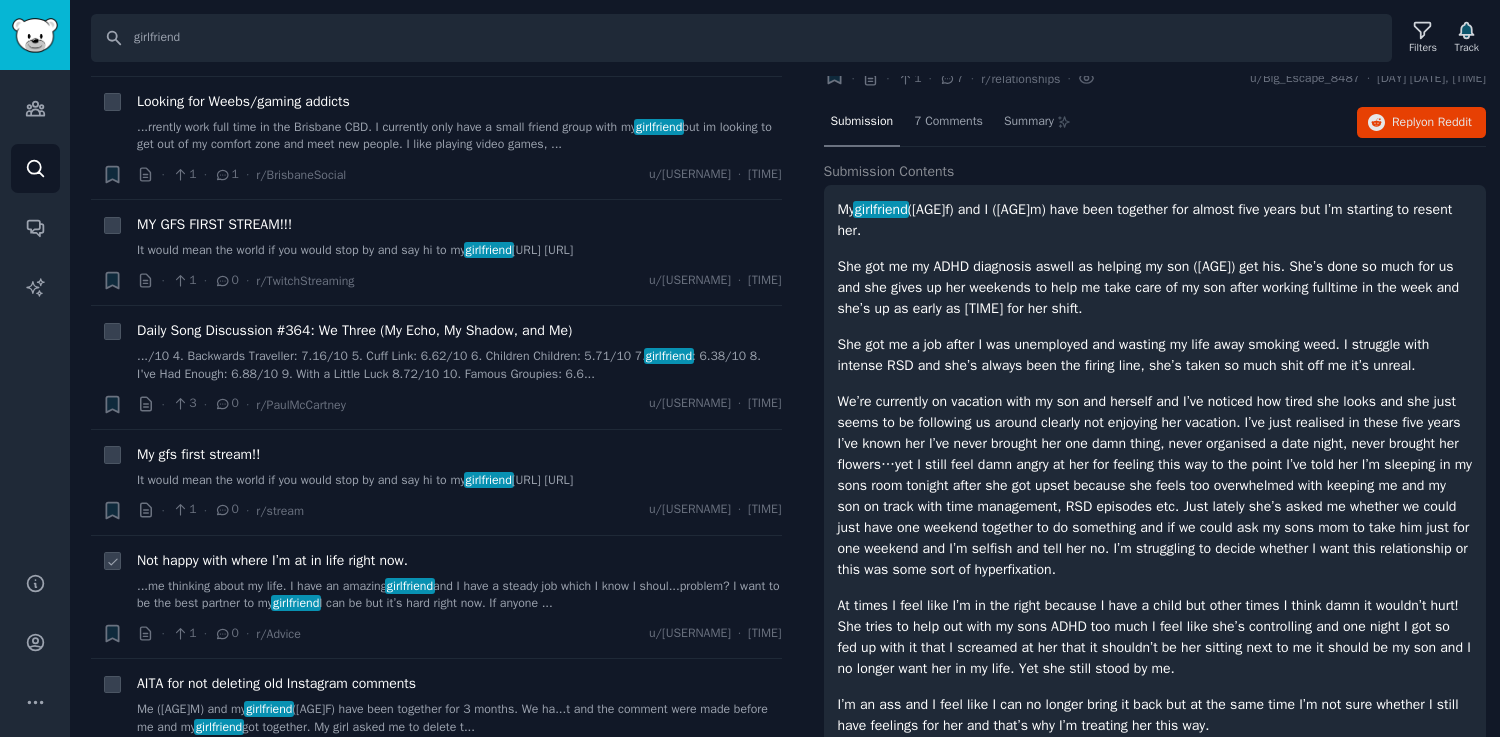 click on "...me thinking about my life. I have an amazing  girlfriend  and I have a steady job which I know I shoul...problem? I want to be the best partner to my  girlfriend  I can be but it’s hard right now. If anyone ..." at bounding box center [459, 595] 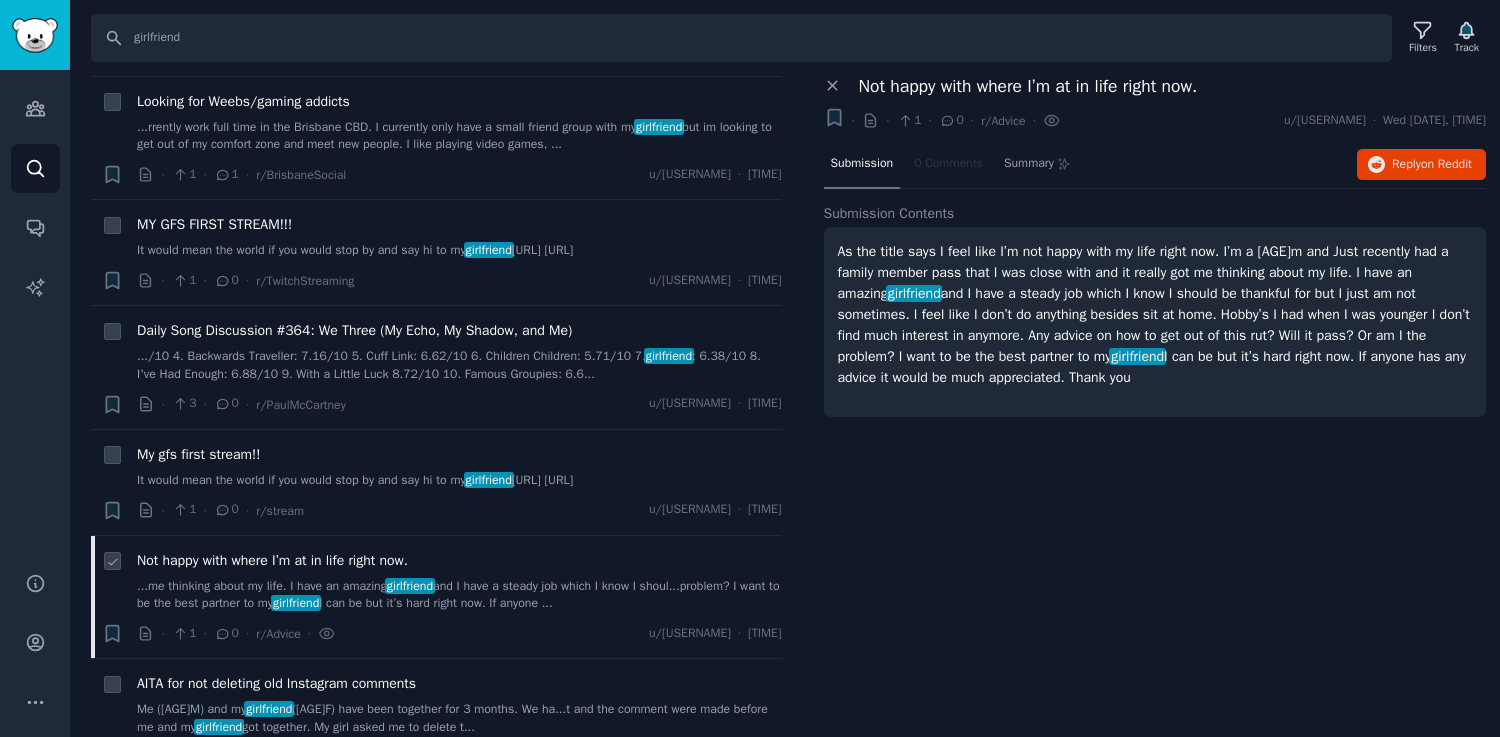 scroll, scrollTop: 0, scrollLeft: 0, axis: both 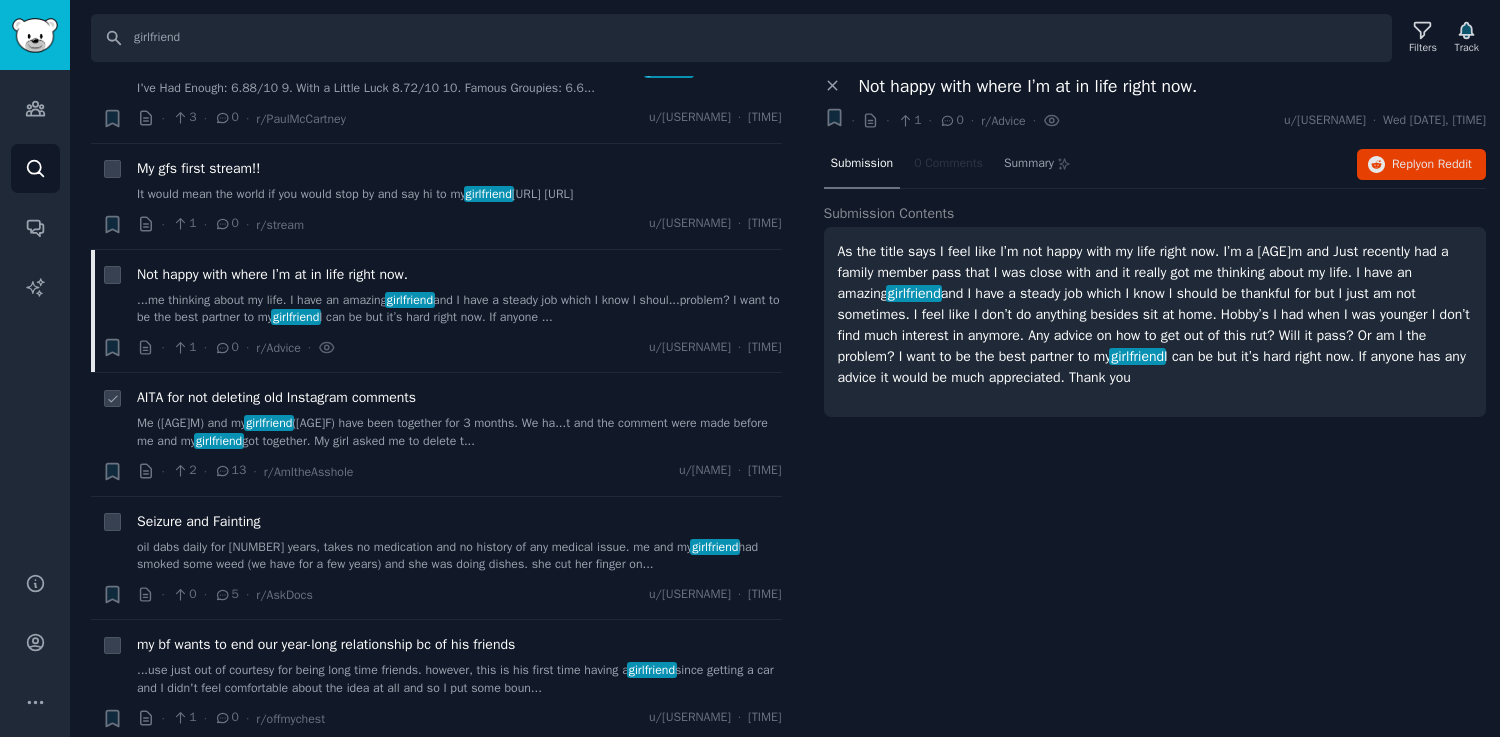 click on "Me ([AGE]M) and my girlfriend ([AGE]F) have been together for 3 months. We ha...t and the comment were made before me and my girlfriend got together.
My girl asked me to delete t..." at bounding box center [459, 432] 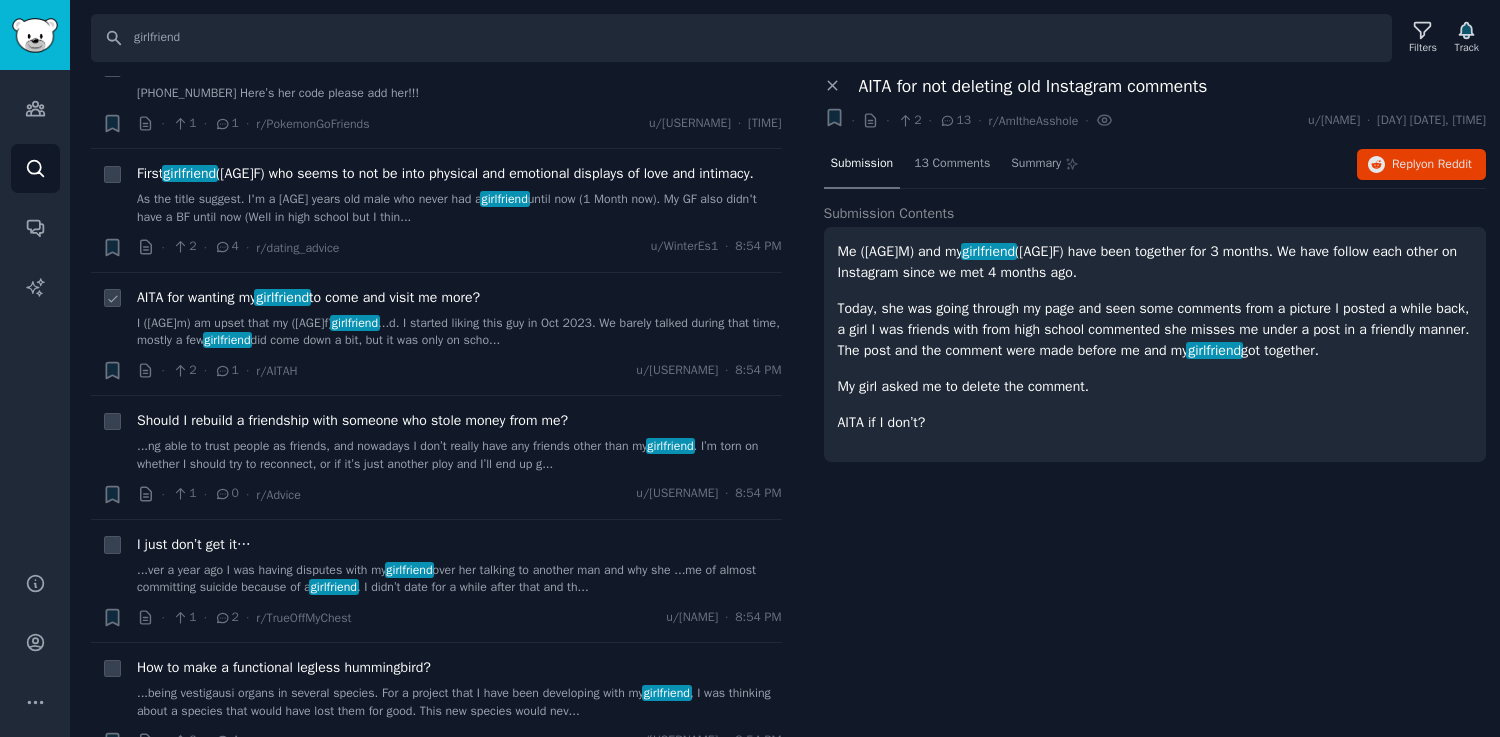 scroll, scrollTop: 8866, scrollLeft: 0, axis: vertical 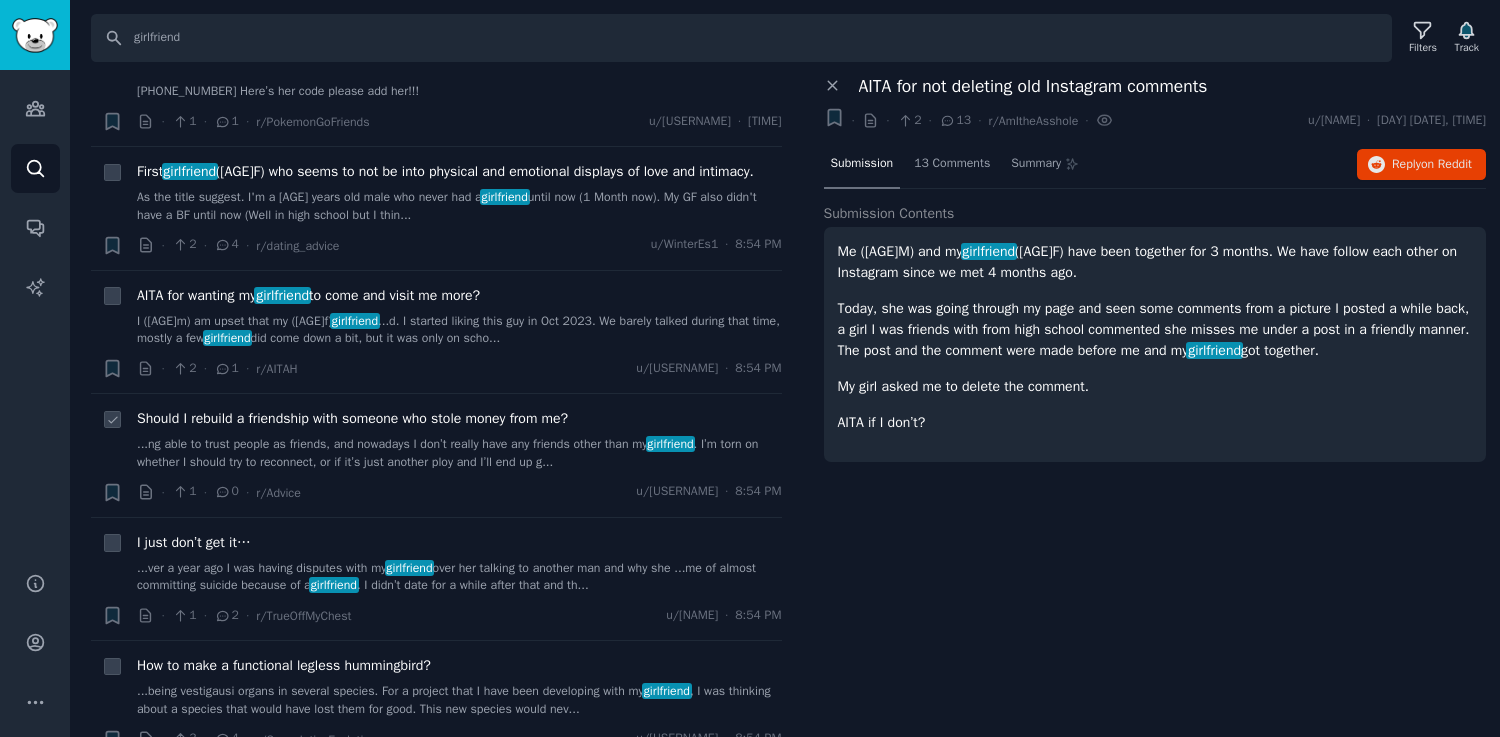click on "...ng able to trust people as friends, and nowadays I don’t really have any friends other than my girlfriend . I’m torn on whether I should try to reconnect, or if it’s just another ploy and I’ll end up g..." at bounding box center (459, 453) 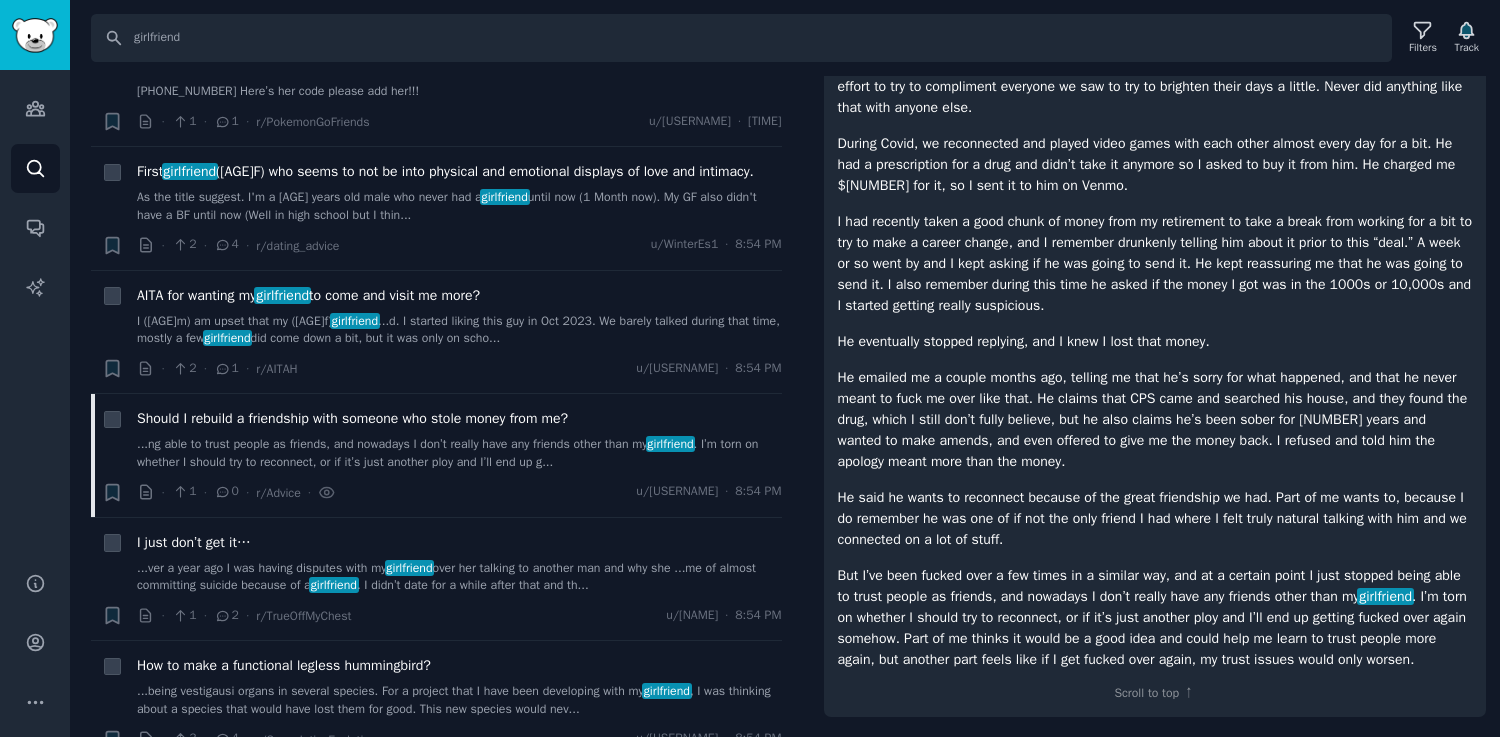 scroll, scrollTop: 388, scrollLeft: 0, axis: vertical 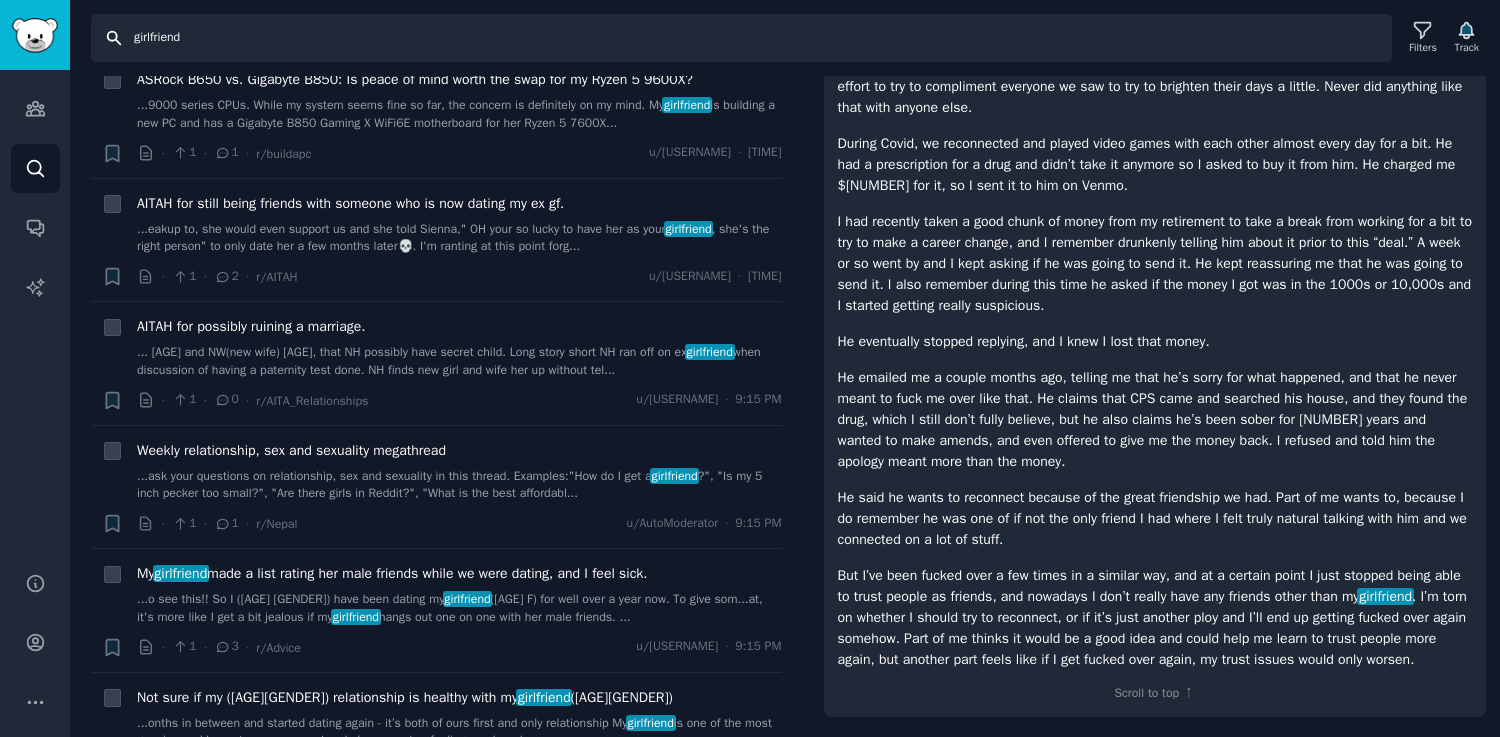 click on "girlfriend" at bounding box center (741, 38) 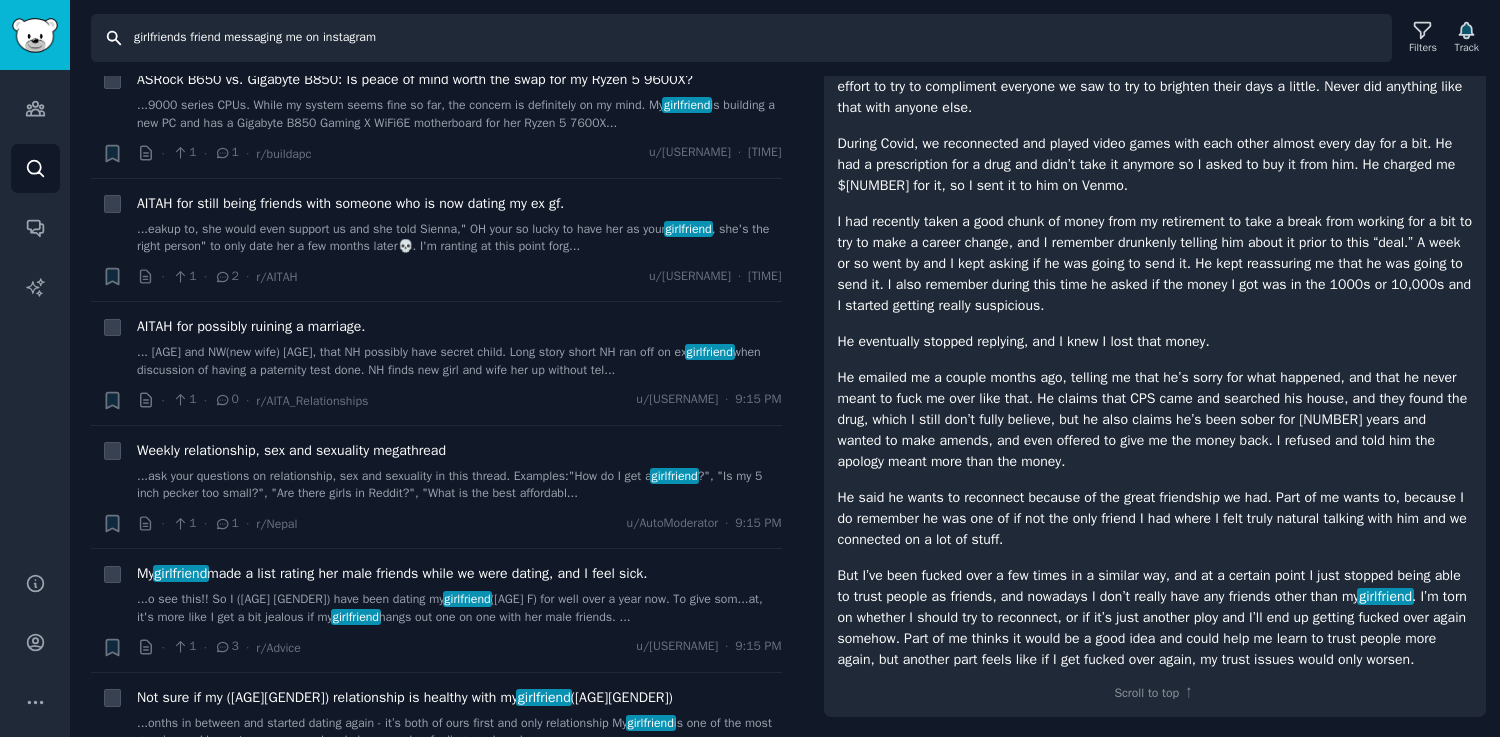 type on "girlfriends friend messaging me on instagram" 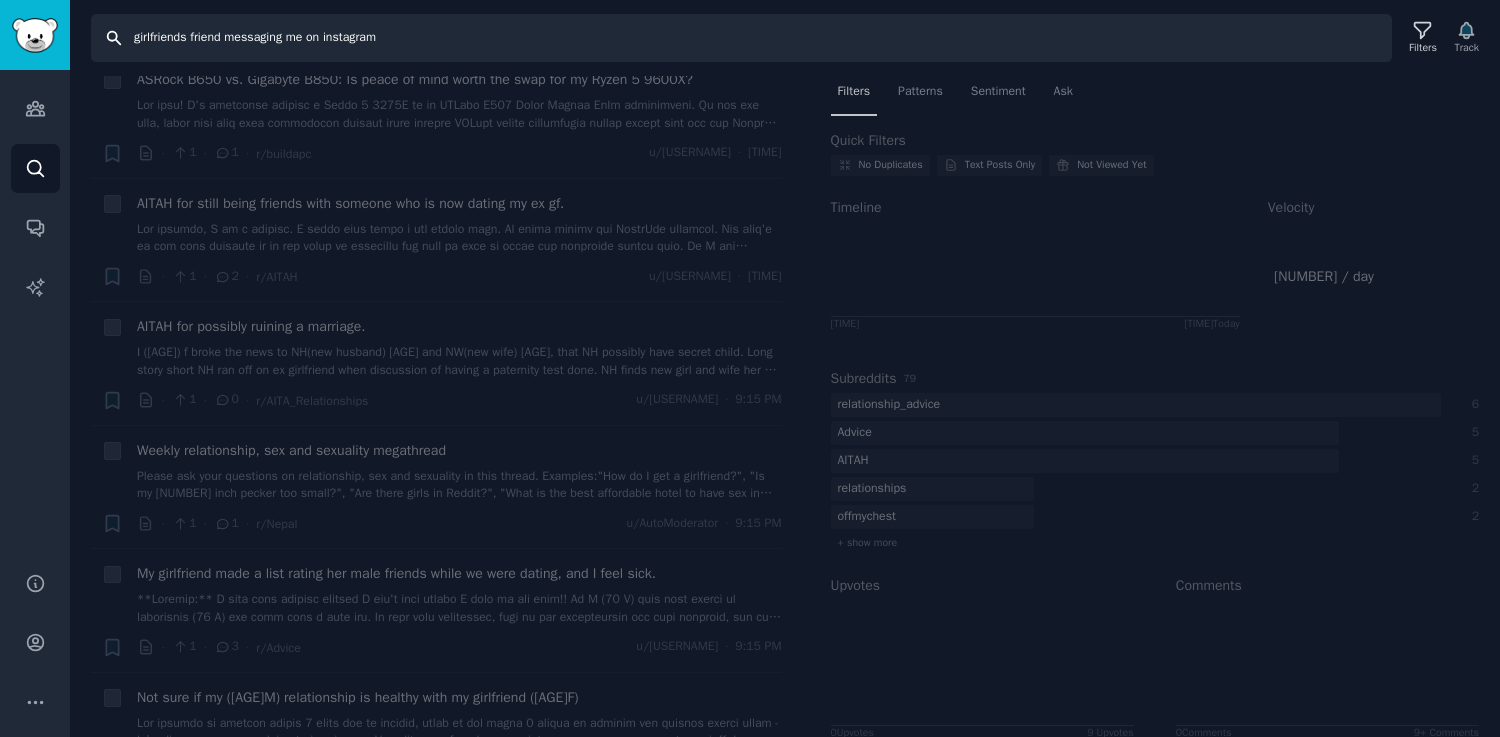scroll, scrollTop: 0, scrollLeft: 0, axis: both 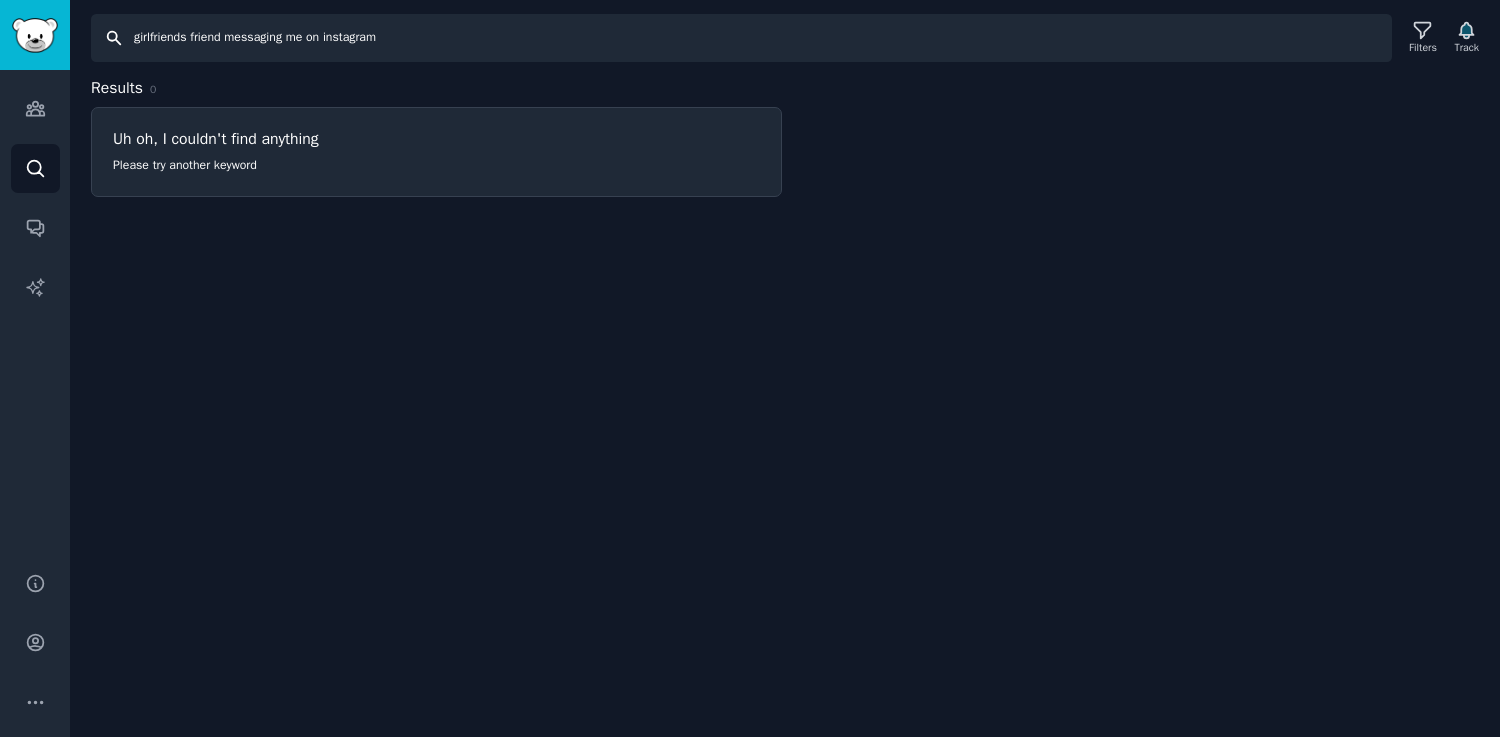 click on "girlfriends friend messaging me on instagram" at bounding box center (741, 38) 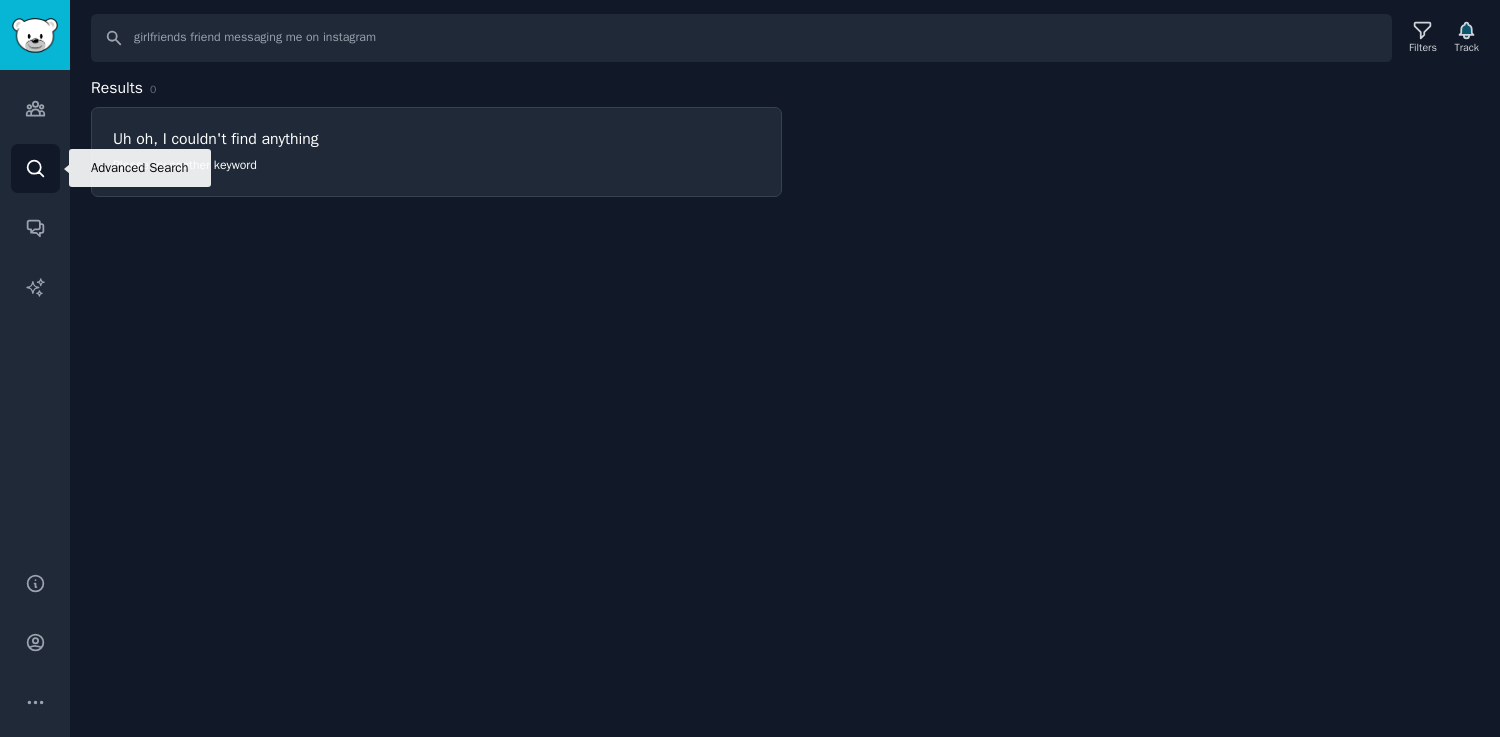 click 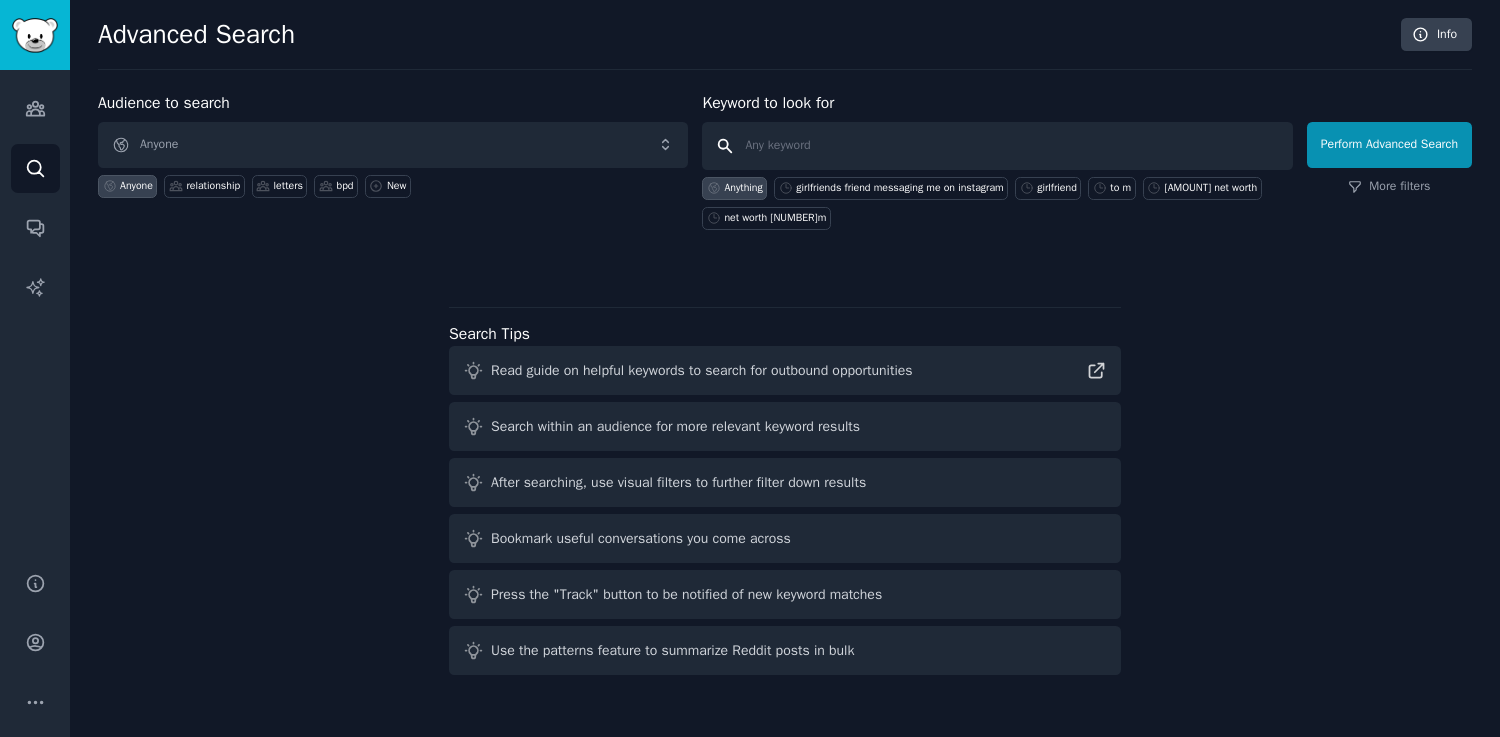 click at bounding box center (997, 146) 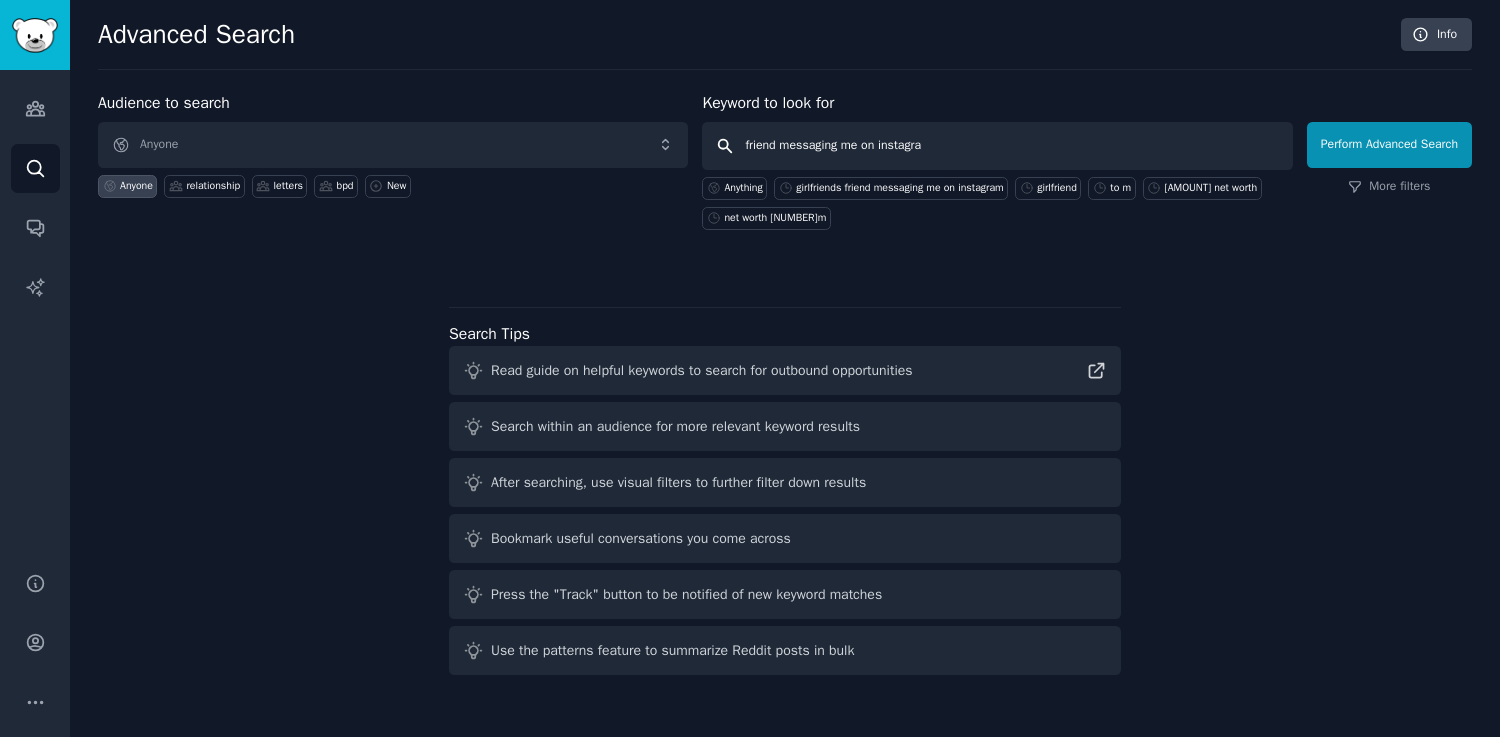 type on "friend messaging me on instagram" 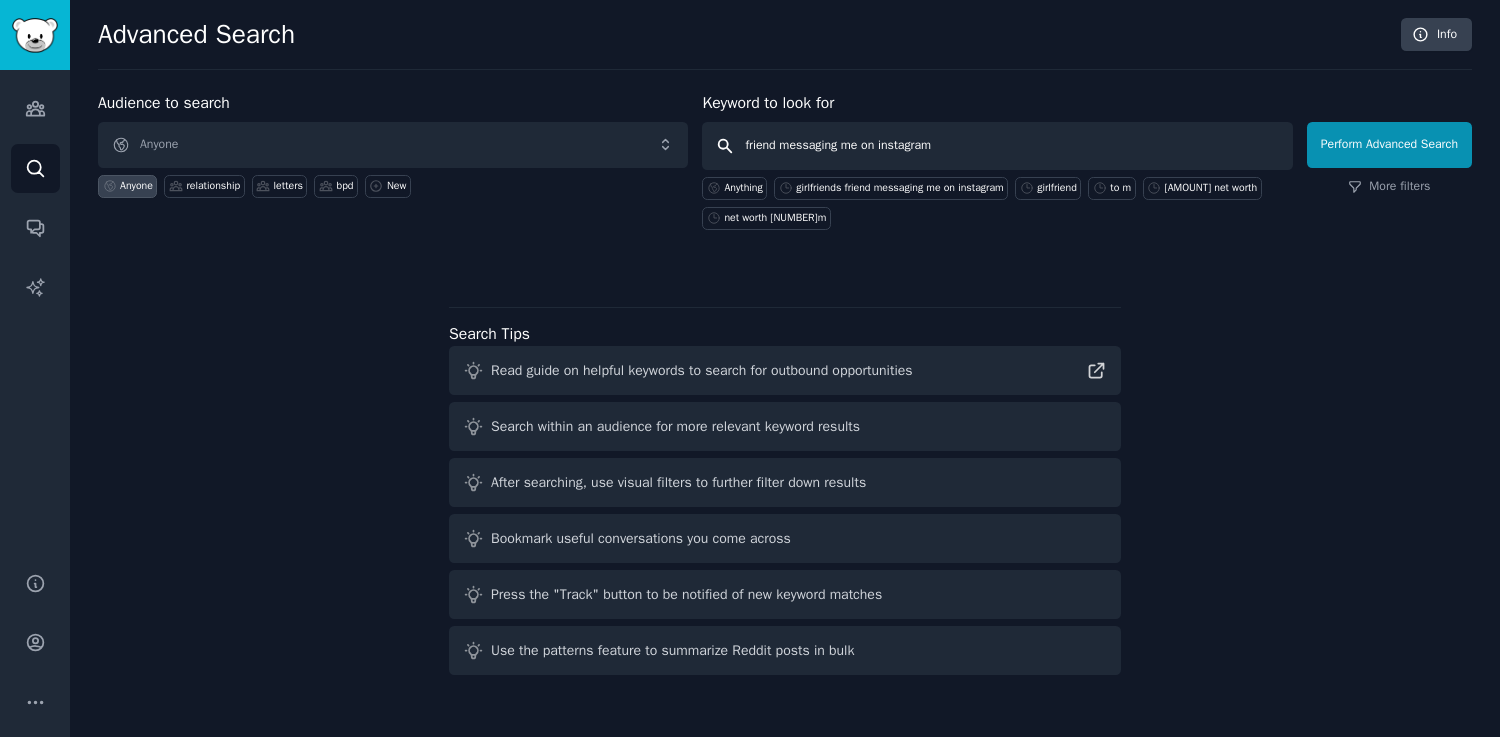 click on "Perform Advanced Search" at bounding box center [1389, 145] 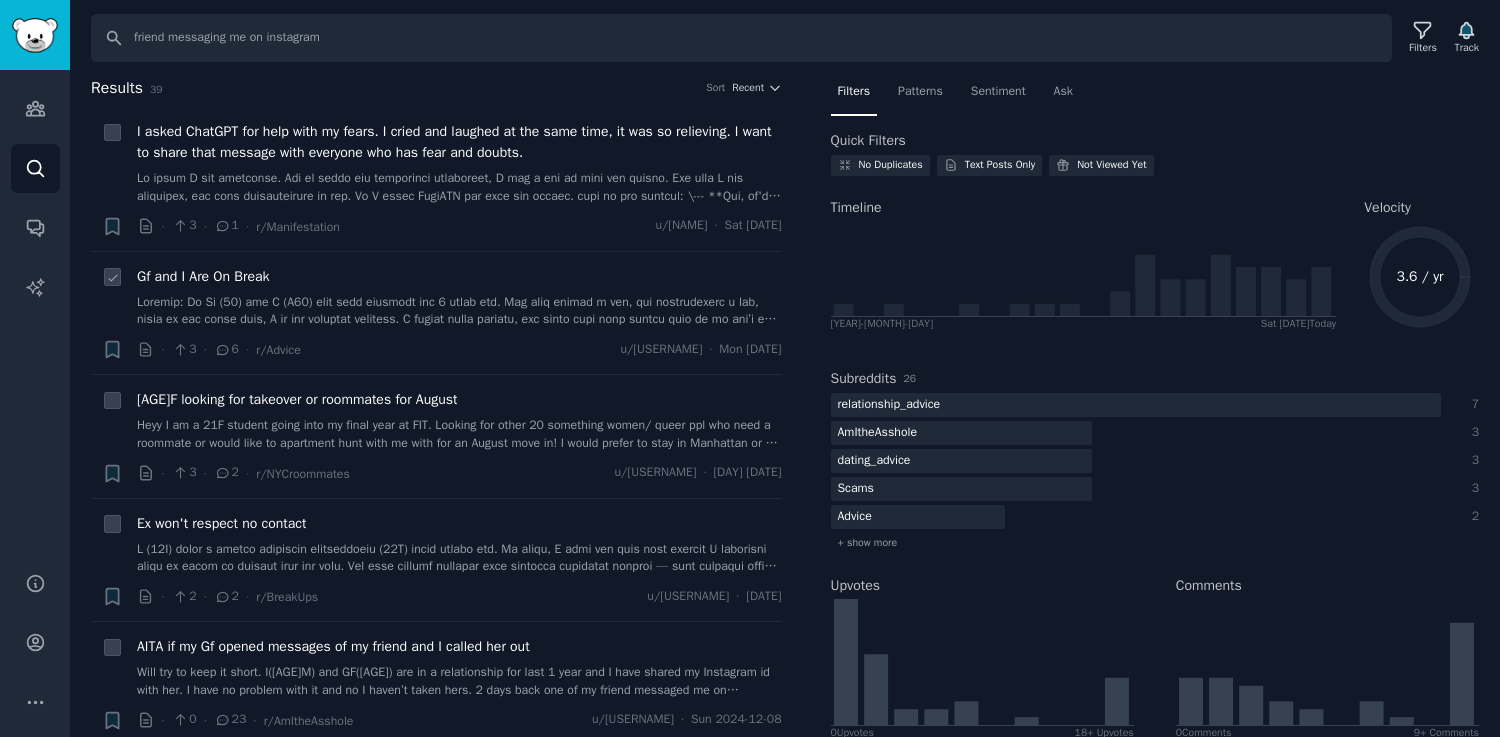 click at bounding box center [459, 311] 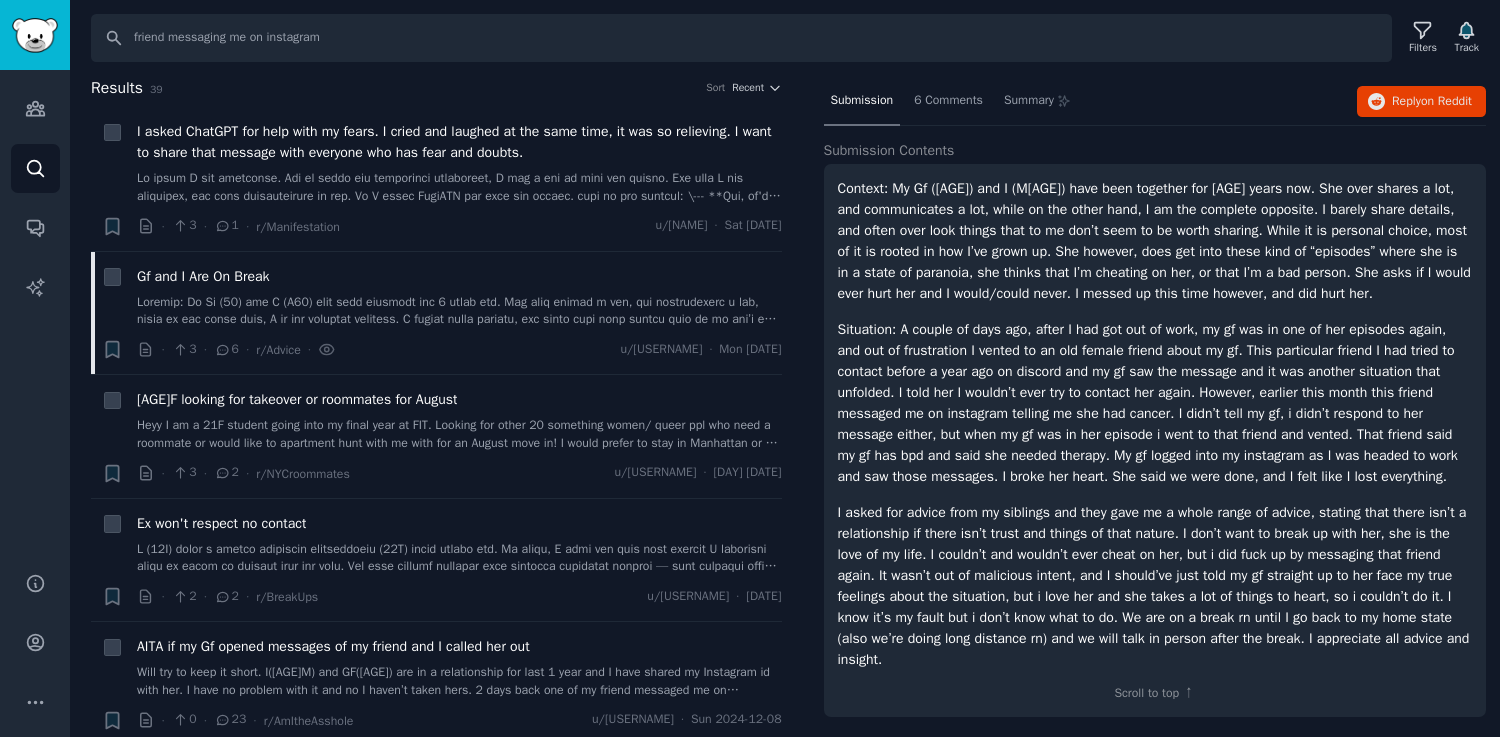 scroll, scrollTop: 103, scrollLeft: 0, axis: vertical 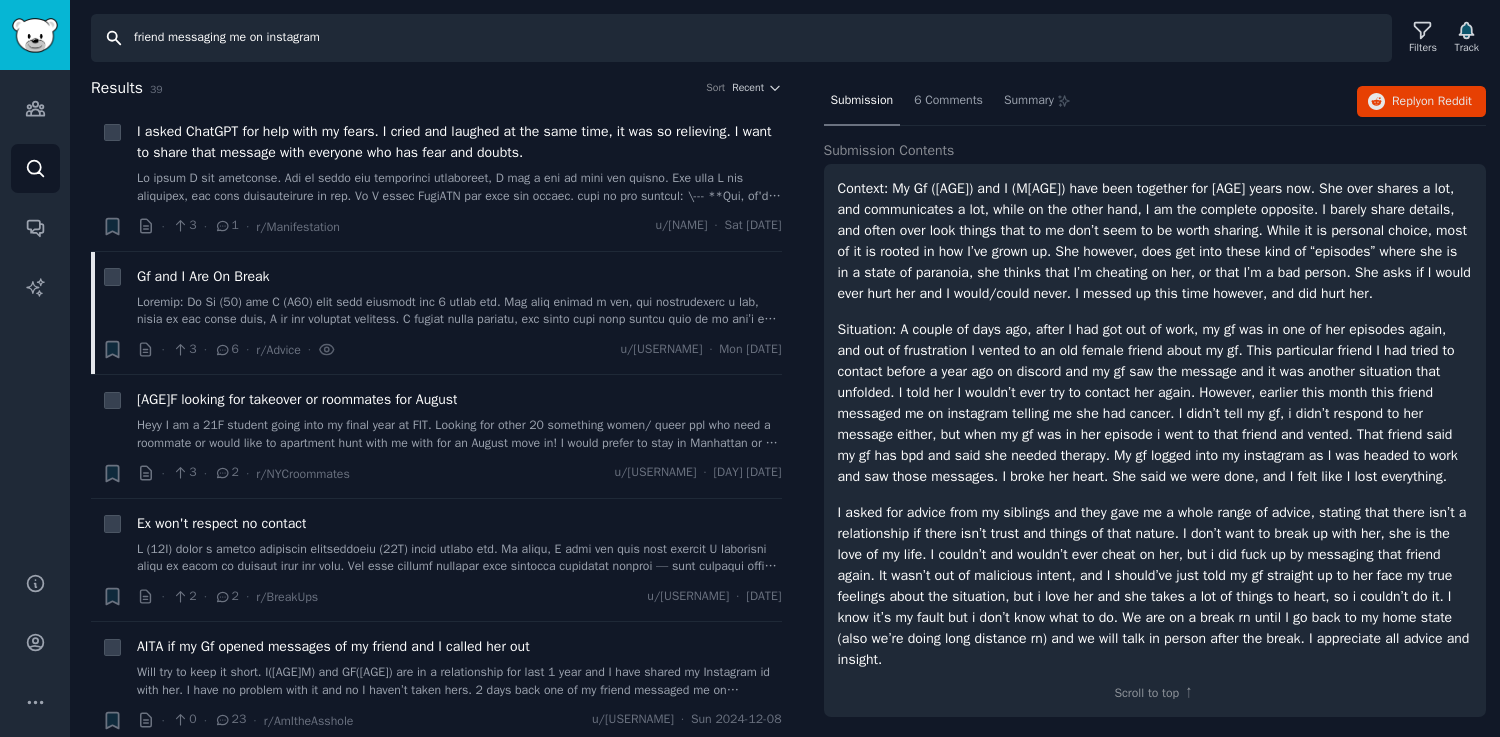 drag, startPoint x: 276, startPoint y: 38, endPoint x: 132, endPoint y: 38, distance: 144 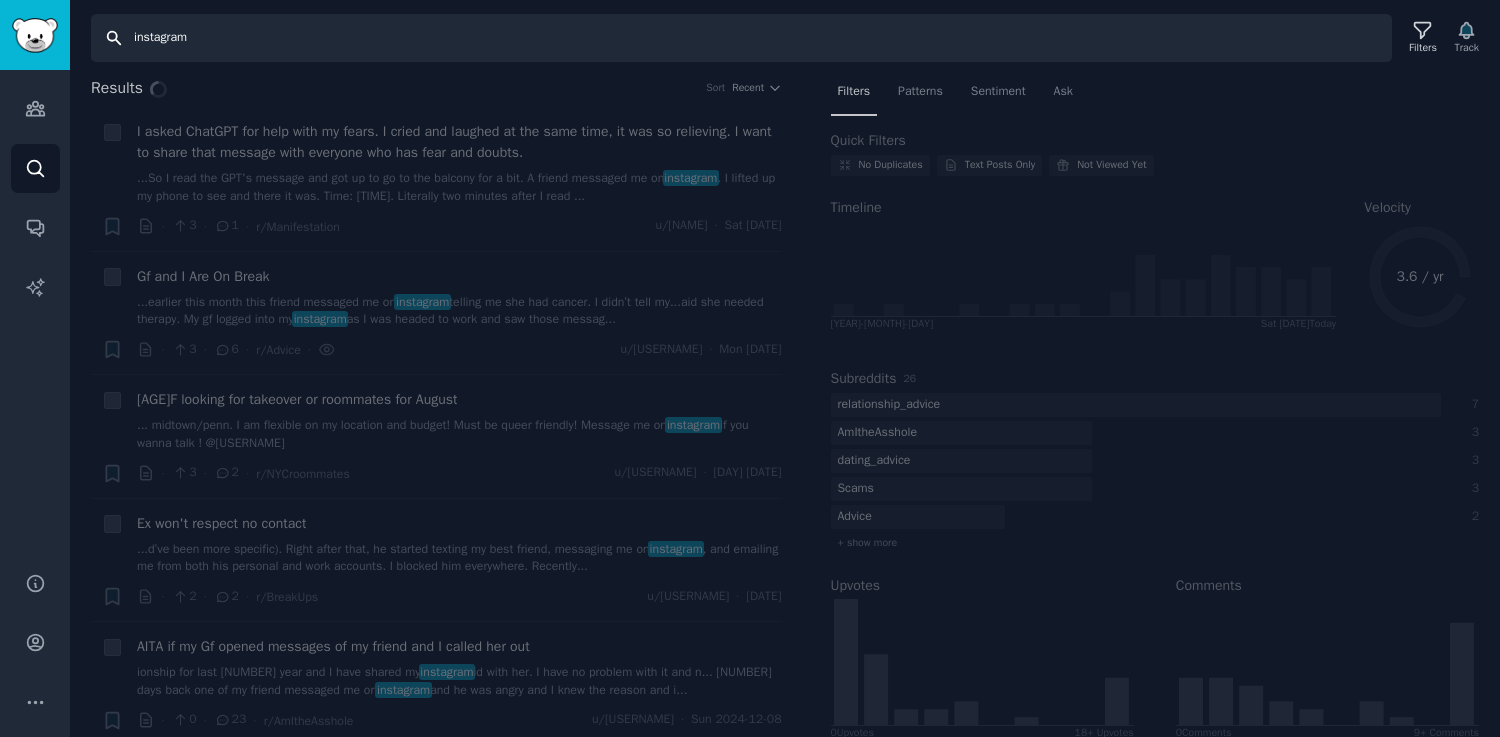 click on "instagram" at bounding box center [741, 38] 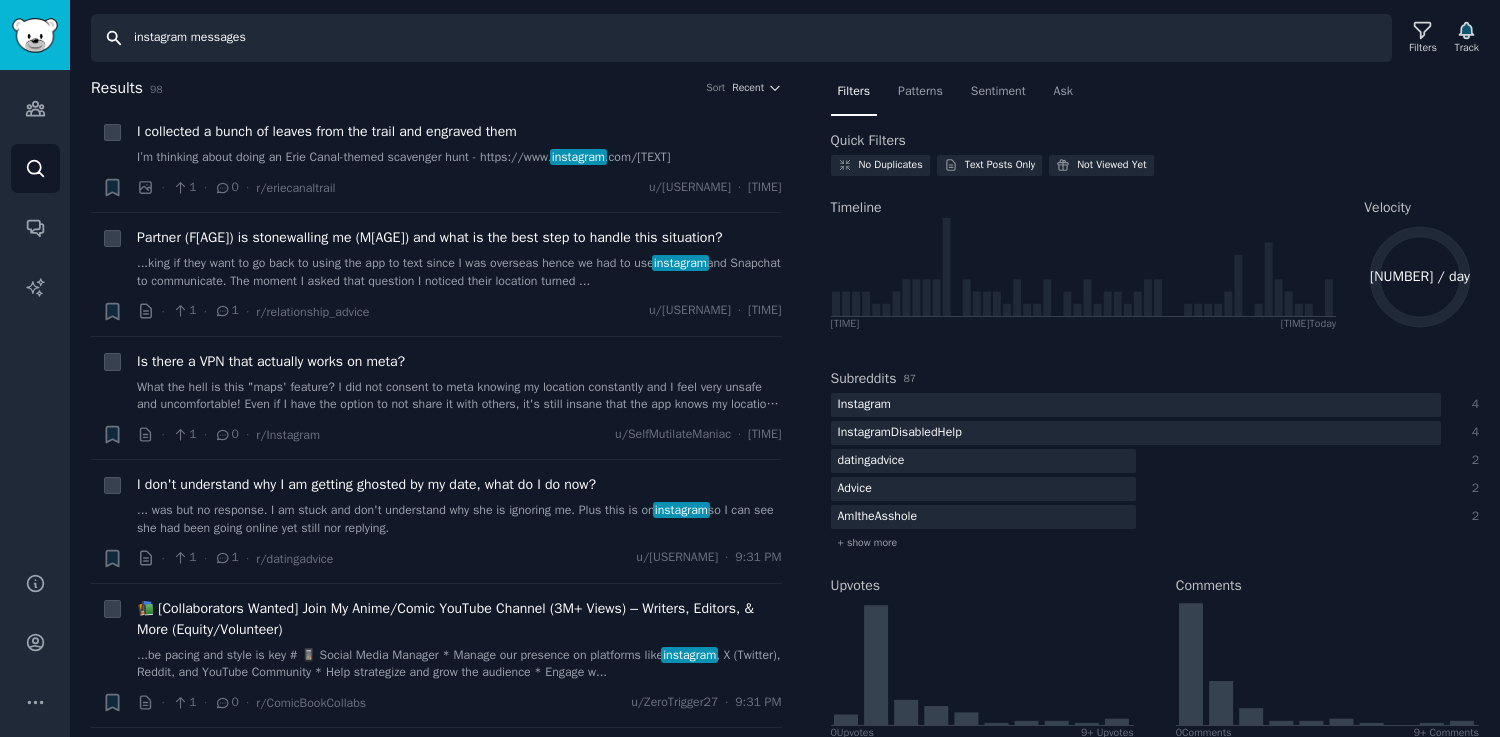 type on "instagram messages" 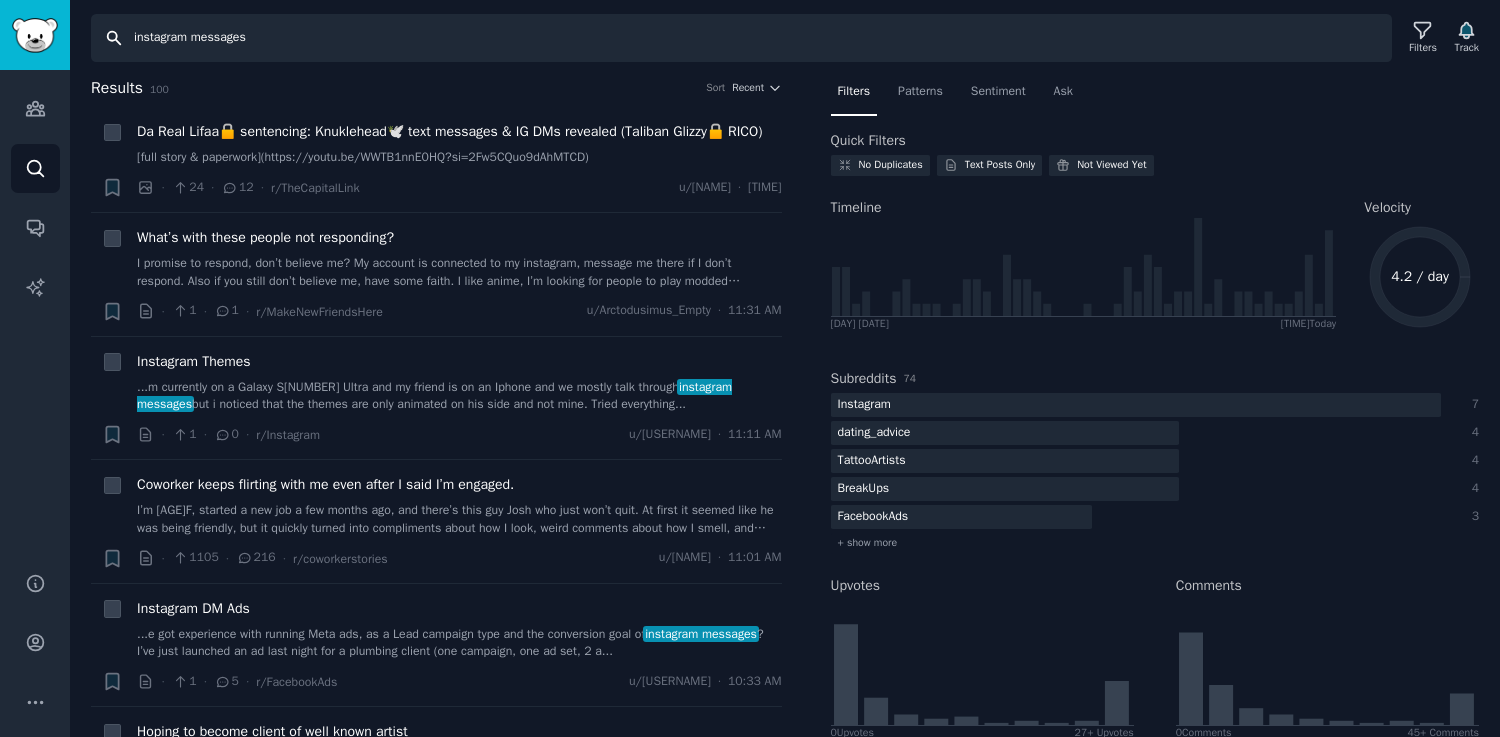 scroll, scrollTop: 0, scrollLeft: 0, axis: both 